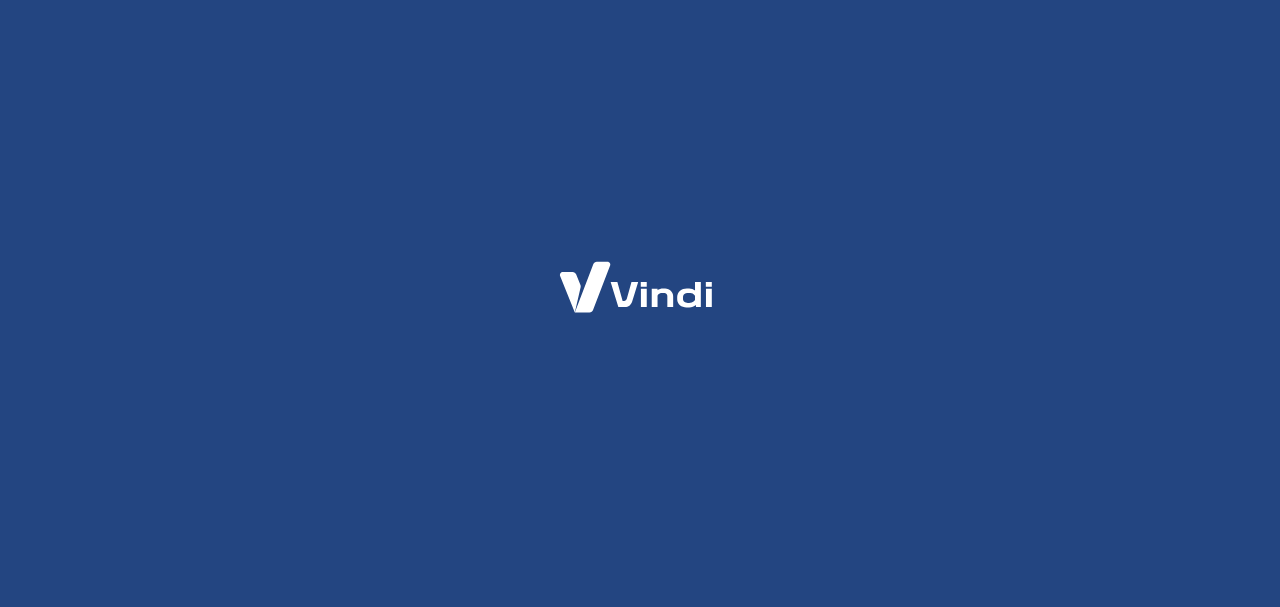 scroll, scrollTop: 0, scrollLeft: 0, axis: both 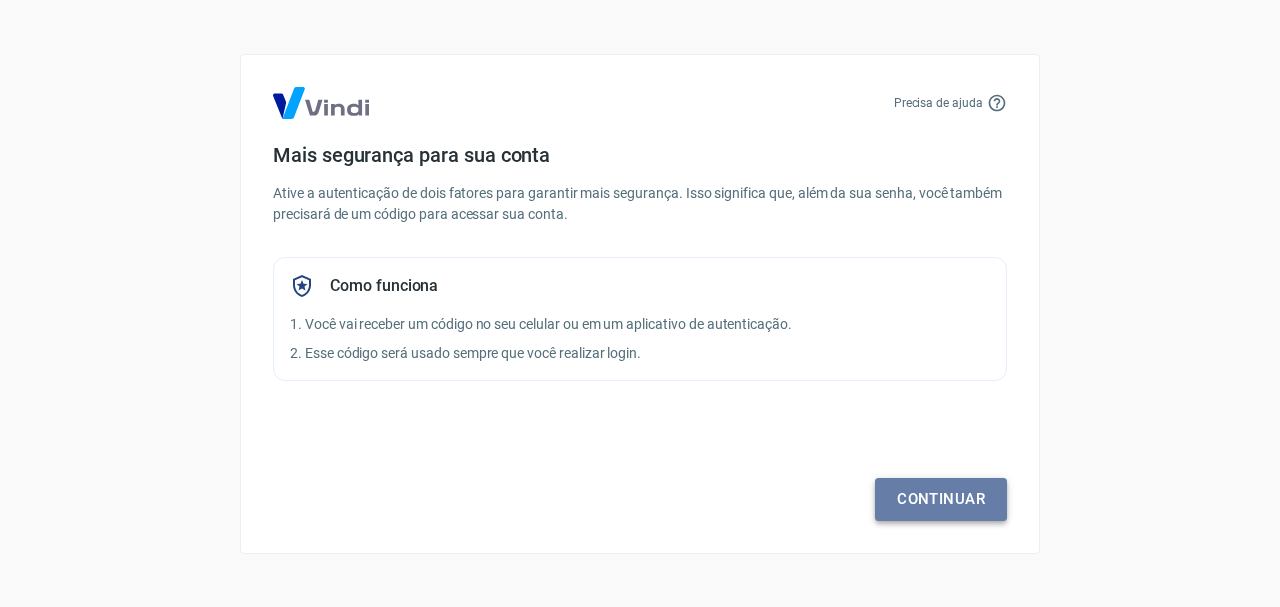 click on "Continuar" at bounding box center (941, 499) 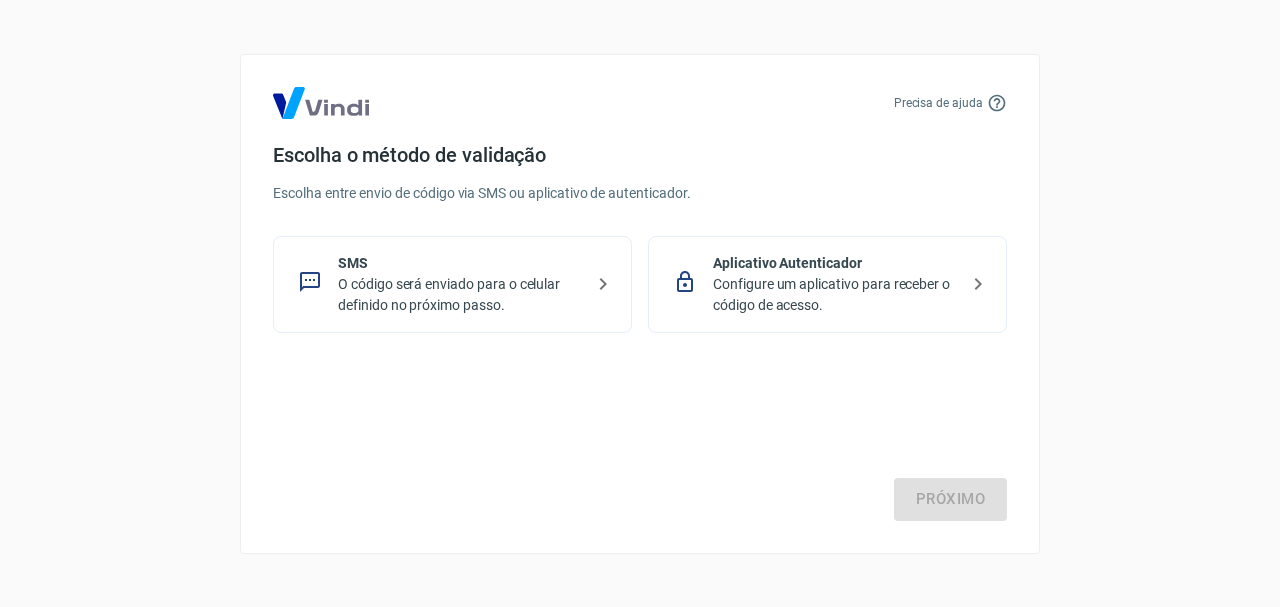 click on "O código será enviado para o celular definido no próximo passo." at bounding box center [460, 295] 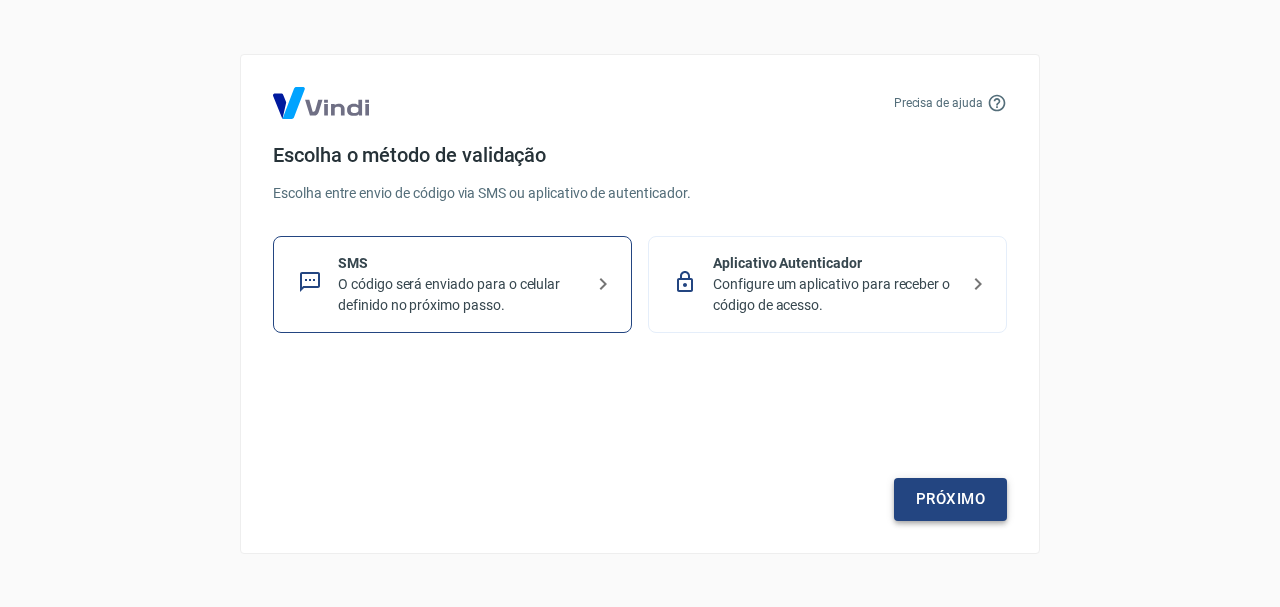 click on "Próximo" at bounding box center (950, 499) 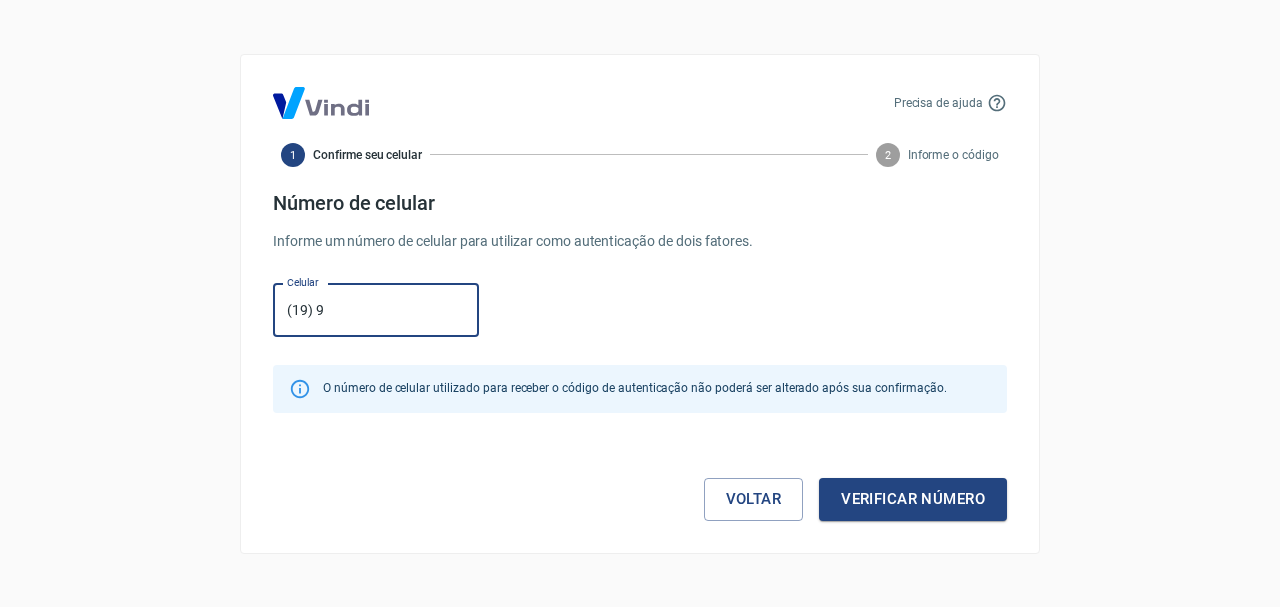type on "(19) 97145-4173" 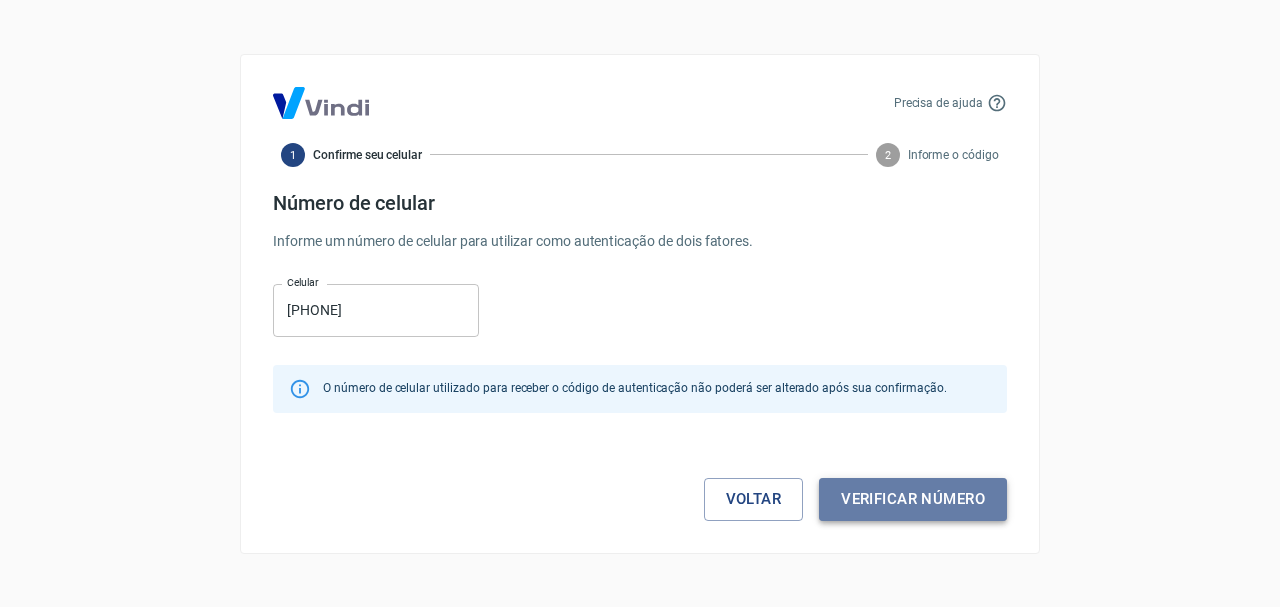 click on "Verificar número" at bounding box center [913, 499] 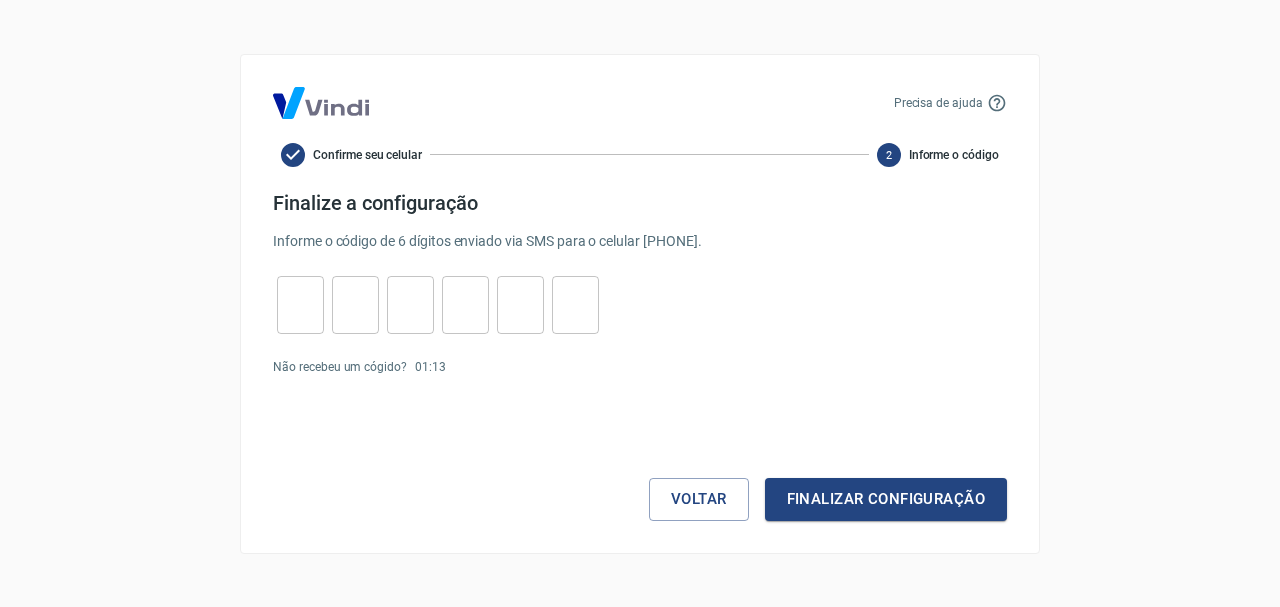 click at bounding box center [300, 304] 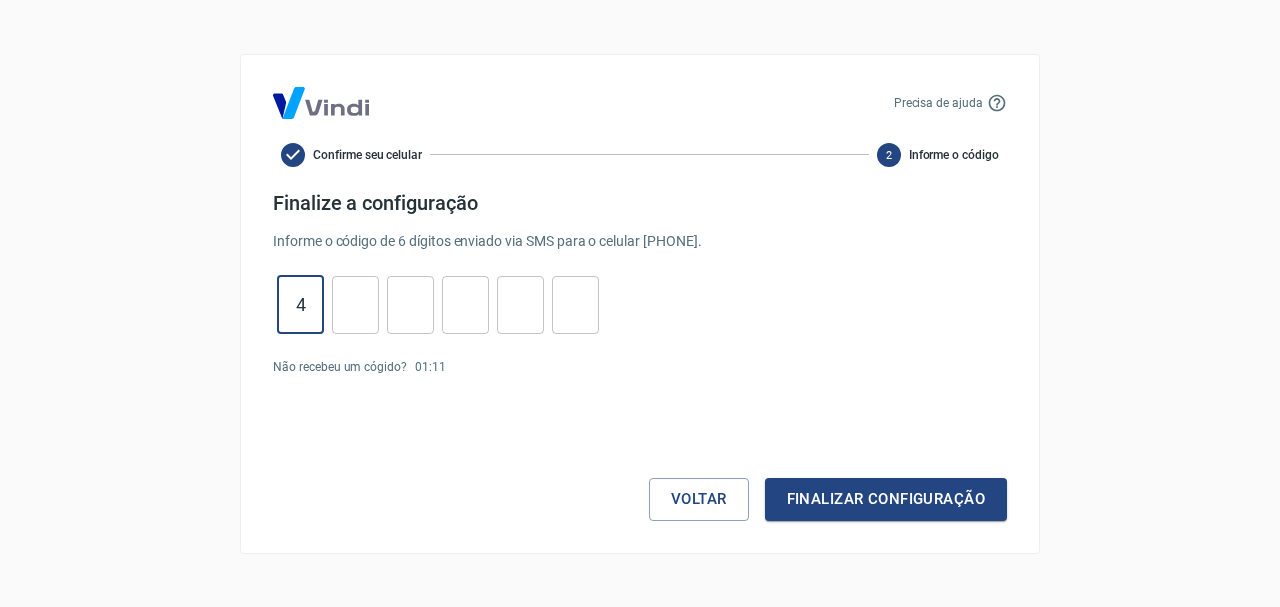 type on "4" 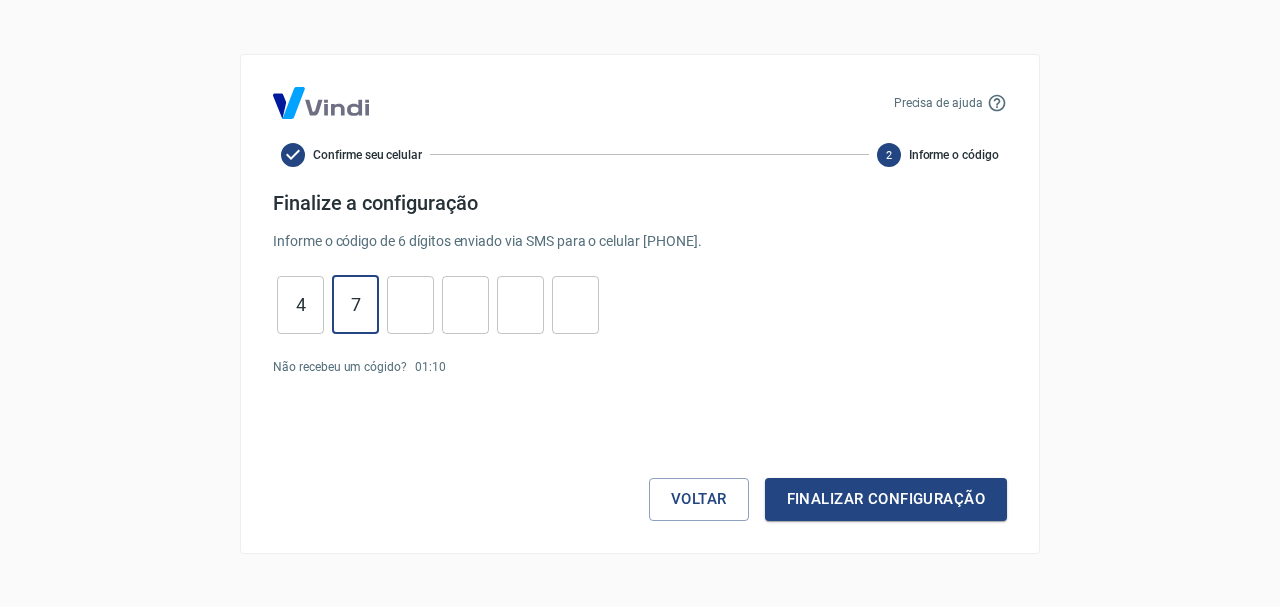 type on "7" 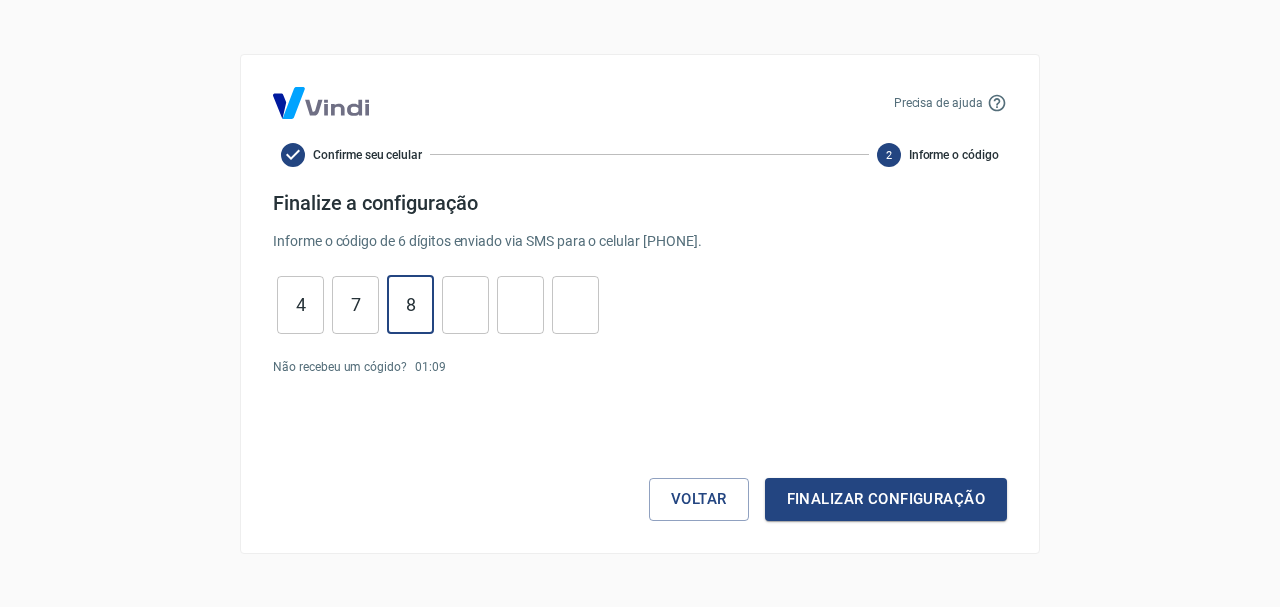 type on "8" 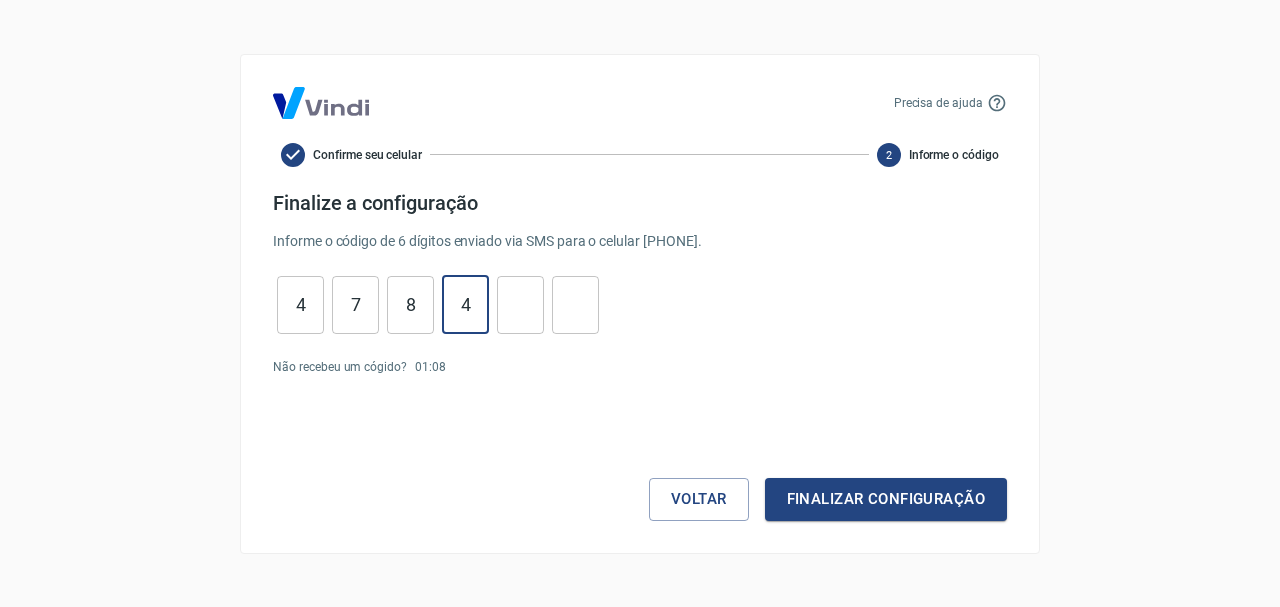 type on "4" 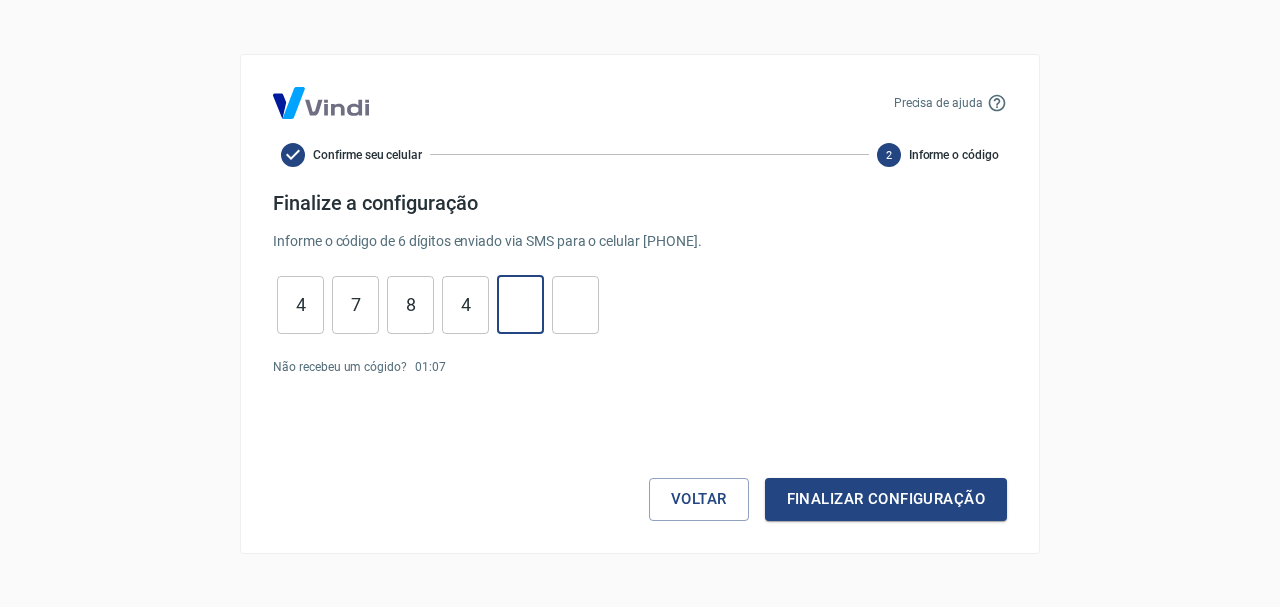 type on "7" 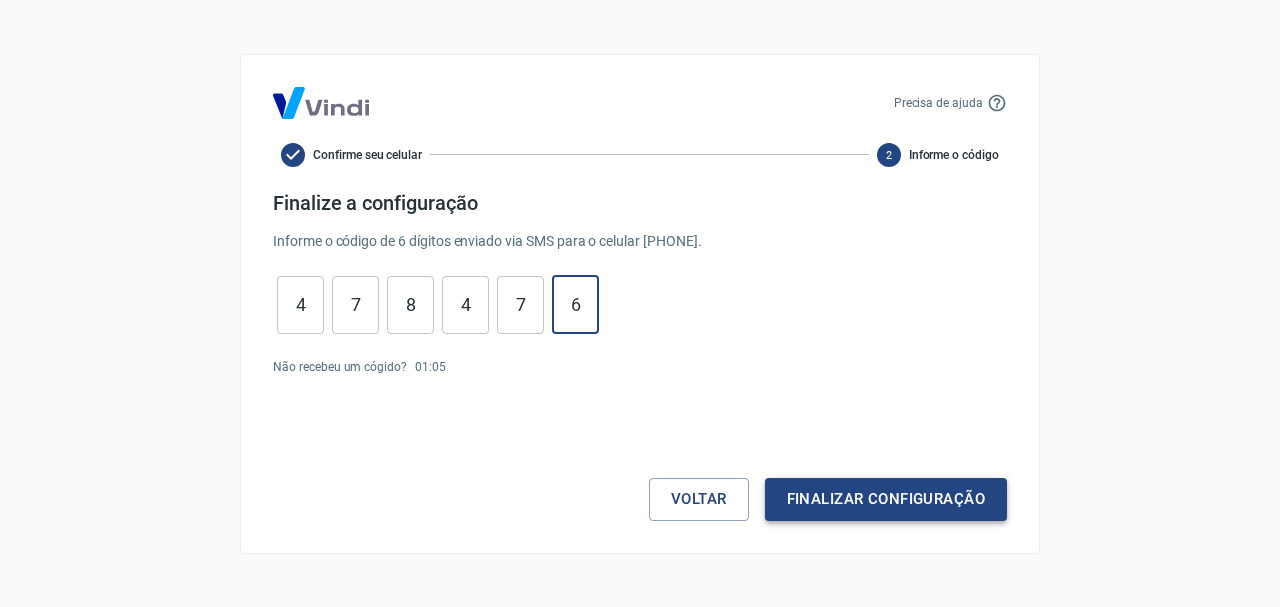 type on "6" 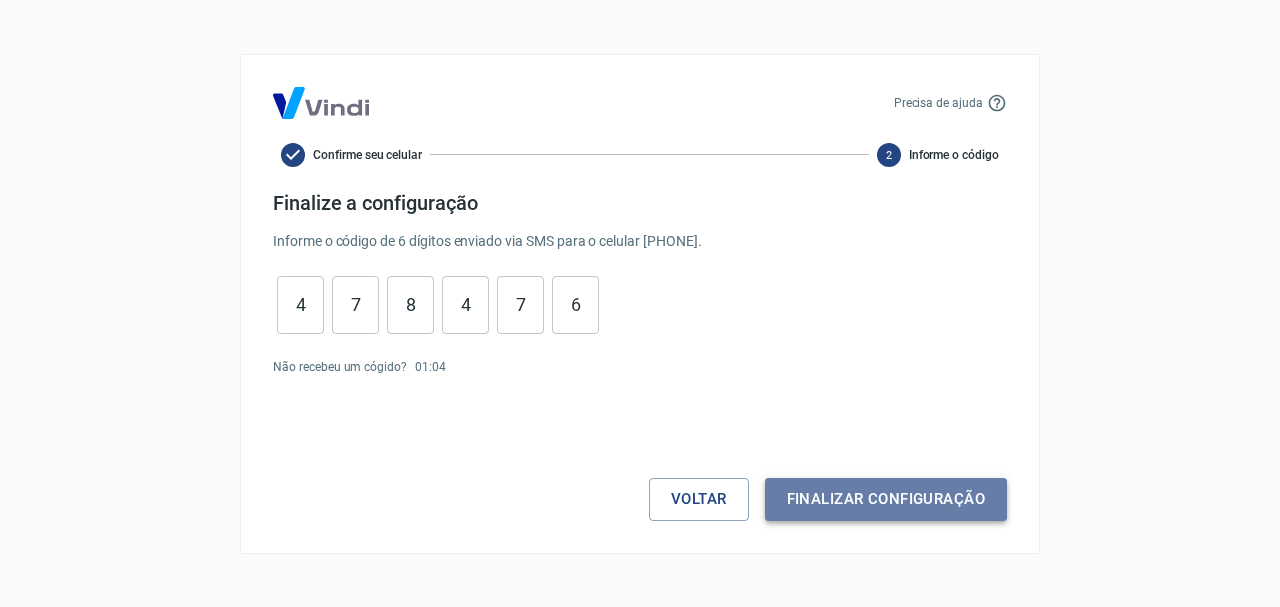 click on "Finalizar configuração" at bounding box center [886, 499] 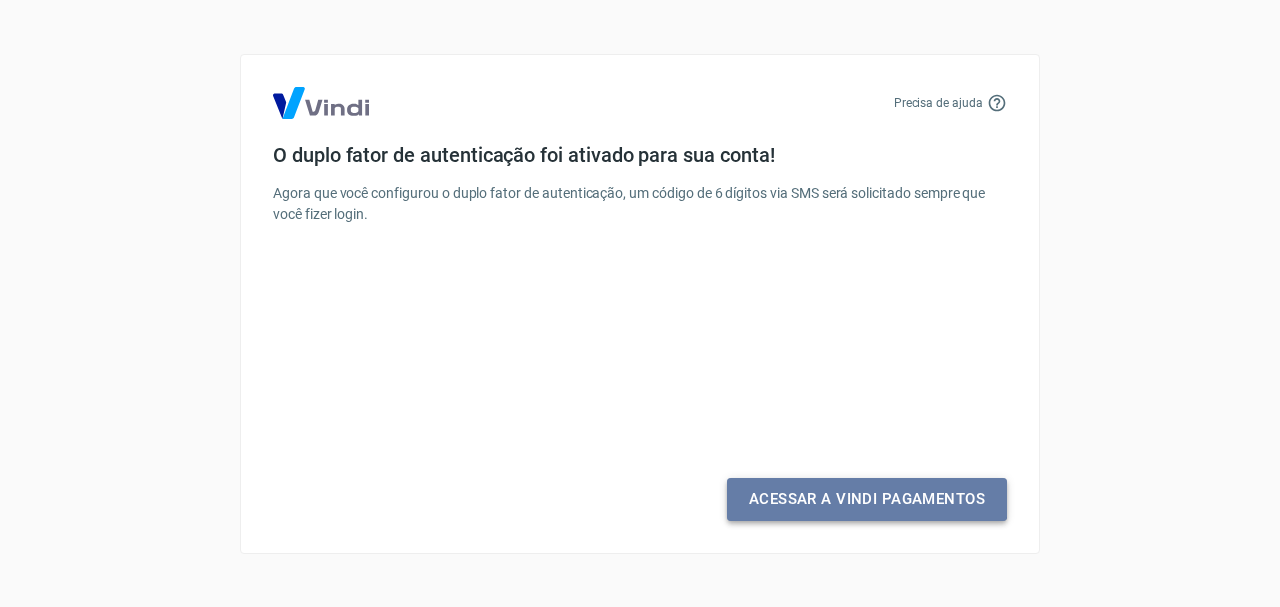 click on "Acessar a Vindi Pagamentos" at bounding box center [867, 499] 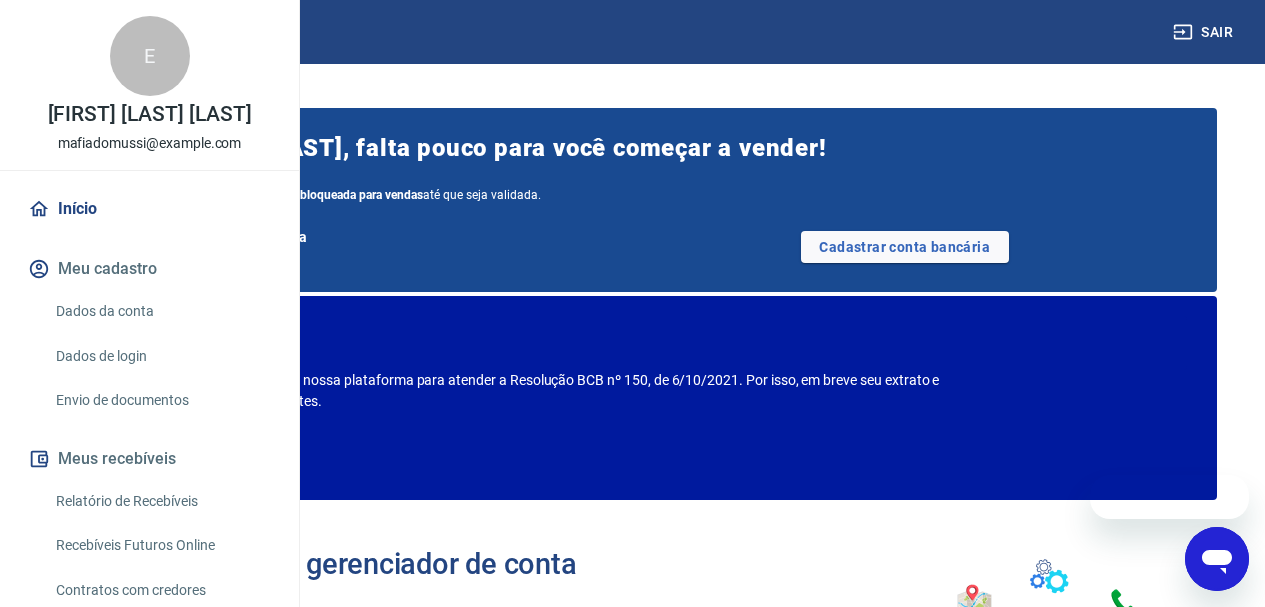 scroll, scrollTop: 0, scrollLeft: 0, axis: both 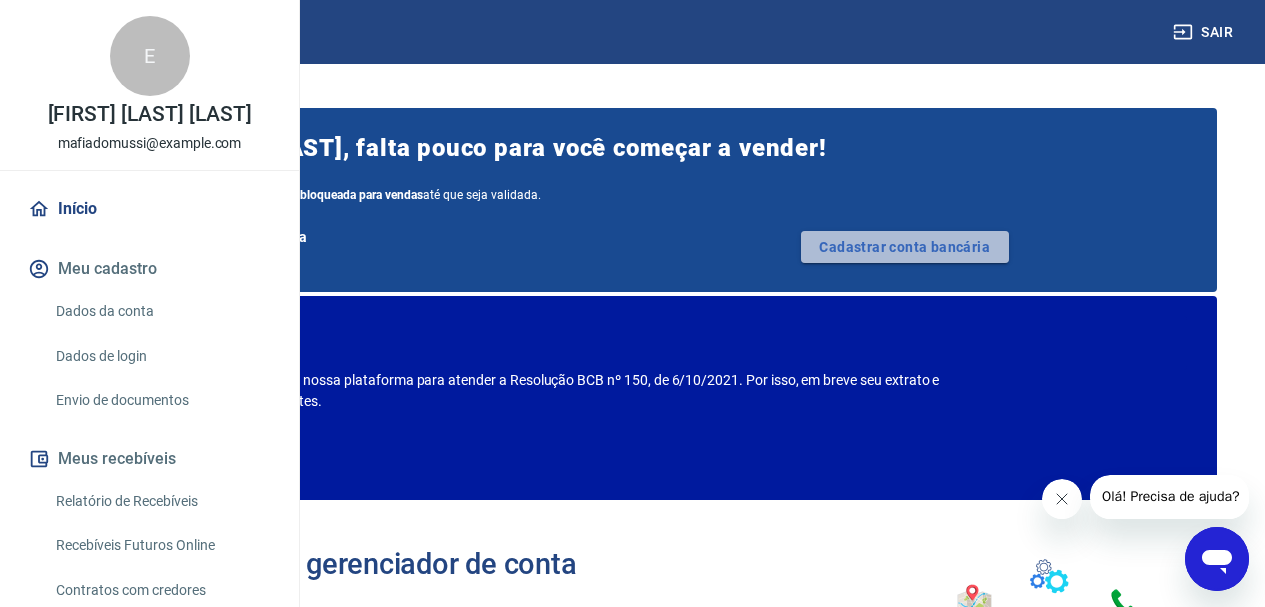 click on "Cadastrar conta bancária" at bounding box center (905, 247) 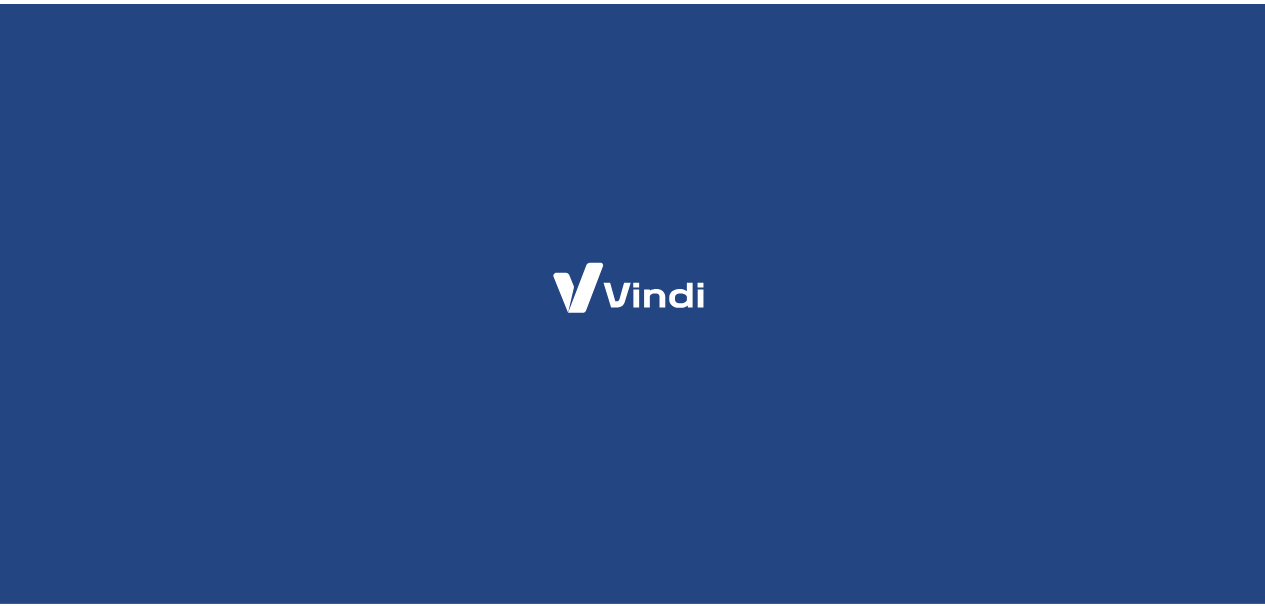 scroll, scrollTop: 0, scrollLeft: 0, axis: both 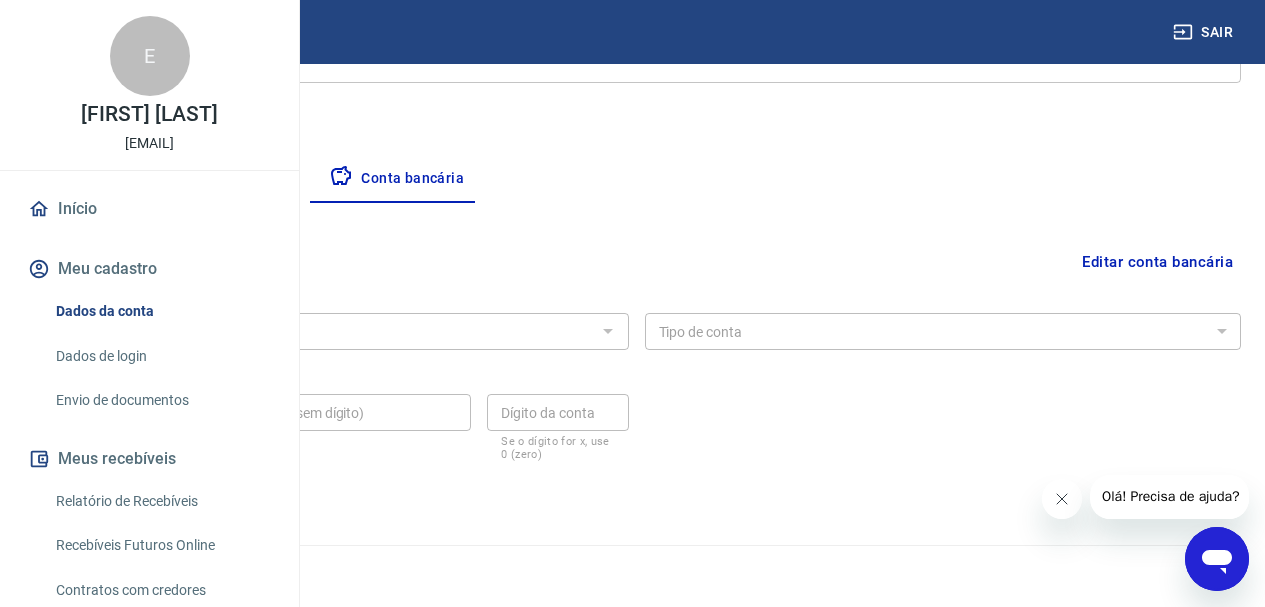 drag, startPoint x: 748, startPoint y: 337, endPoint x: 764, endPoint y: 334, distance: 16.27882 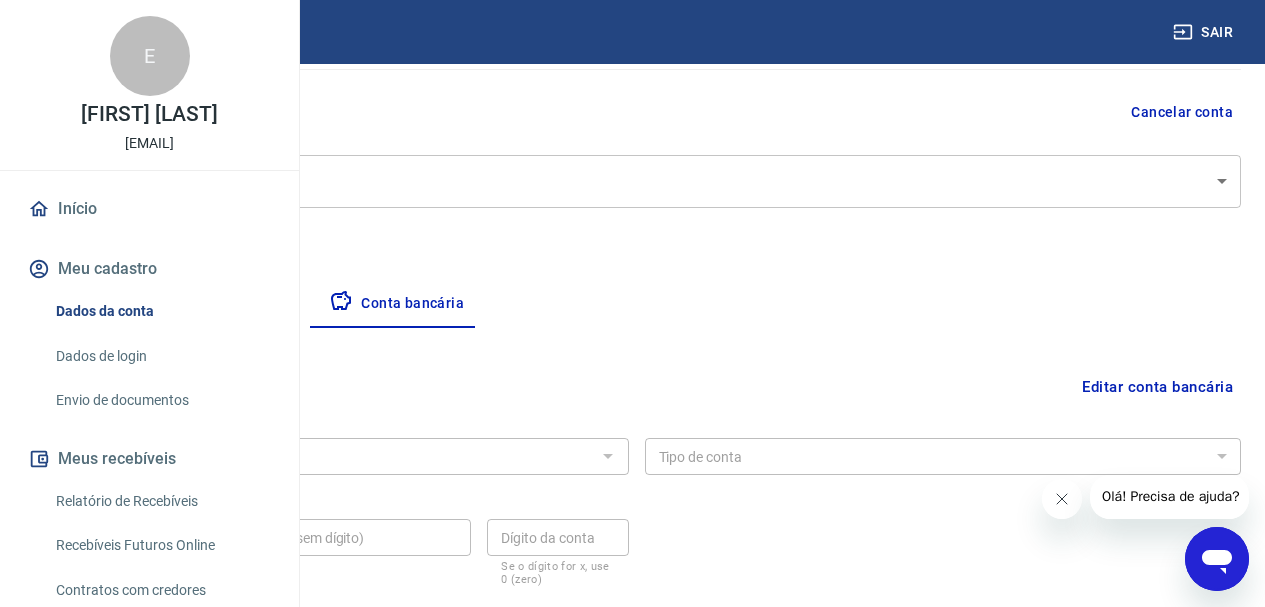 scroll, scrollTop: 0, scrollLeft: 0, axis: both 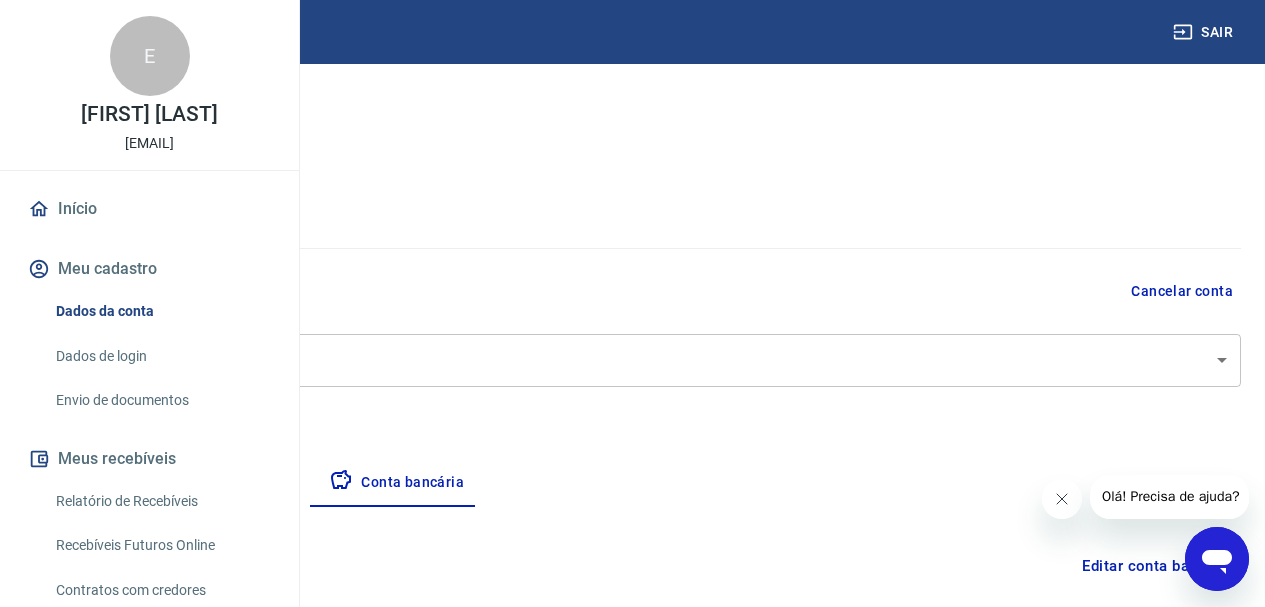click 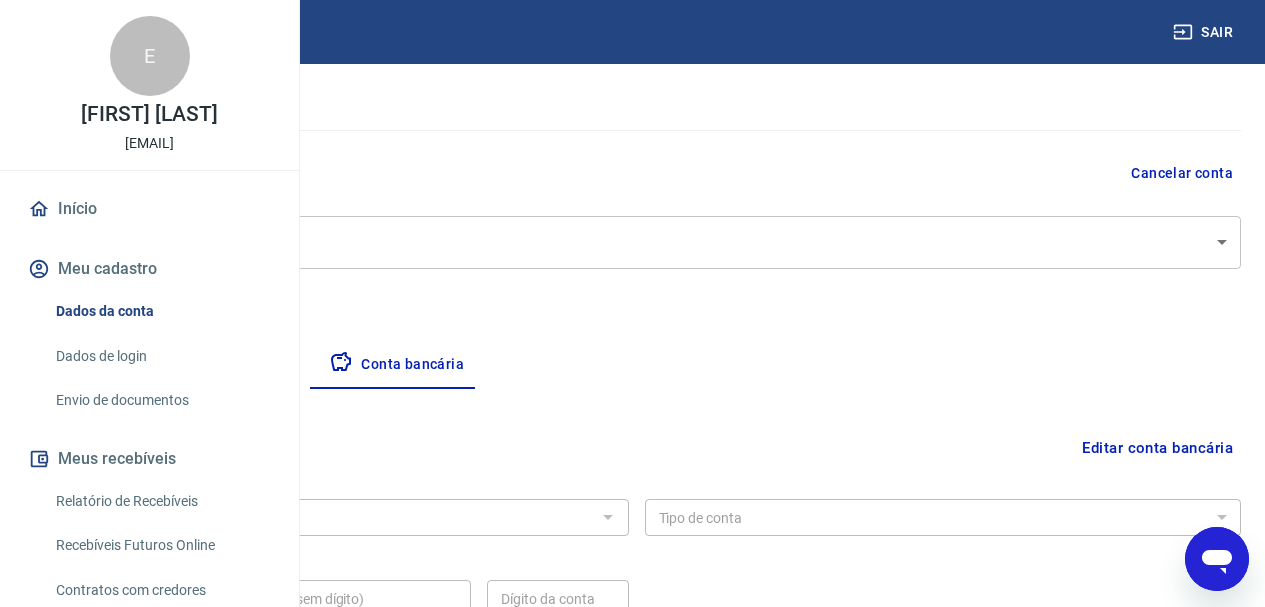 scroll, scrollTop: 104, scrollLeft: 0, axis: vertical 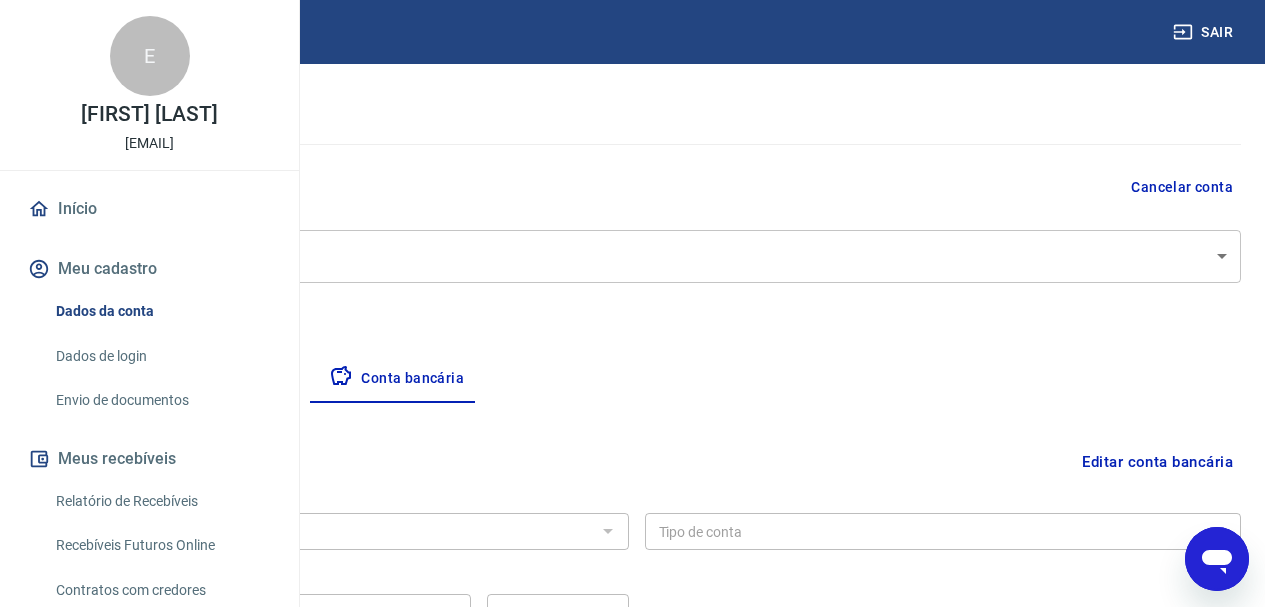 click on "Sair E [FIRST] [LAST] [EMAIL] Início Meu cadastro Dados da conta Dados de login Envio de documentos Meus recebíveis Relatório de Recebíveis Recebíveis Futuros Online Contratos com credores Disponibilização de agenda Segurança Fale conosco Meu cadastro / Dados cadastrais Dados cadastrais Cancelar conta Conta [COMPANY] [object Object] Conta Empresa Pessoa titular Conta bancária Editar conta bancária Banco Banco Tipo de conta Conta Corrente Conta Poupança Tipo de conta Agência (sem dígito) Agência (sem dígito) Conta (sem dígito) Conta (sem dígito) Dígito da conta Dígito da conta Se o dígito for x, use 0 (zero) Atenção Ao cadastrar uma nova conta bancária, faremos um crédito de valor simbólico na conta bancária informada. Este crédito é apenas para verificação de segurança e será feito automaticamente após a alteração da conta. Salvar Cancelar [YEAR] © Vindi Pagamentos" at bounding box center [632, 199] 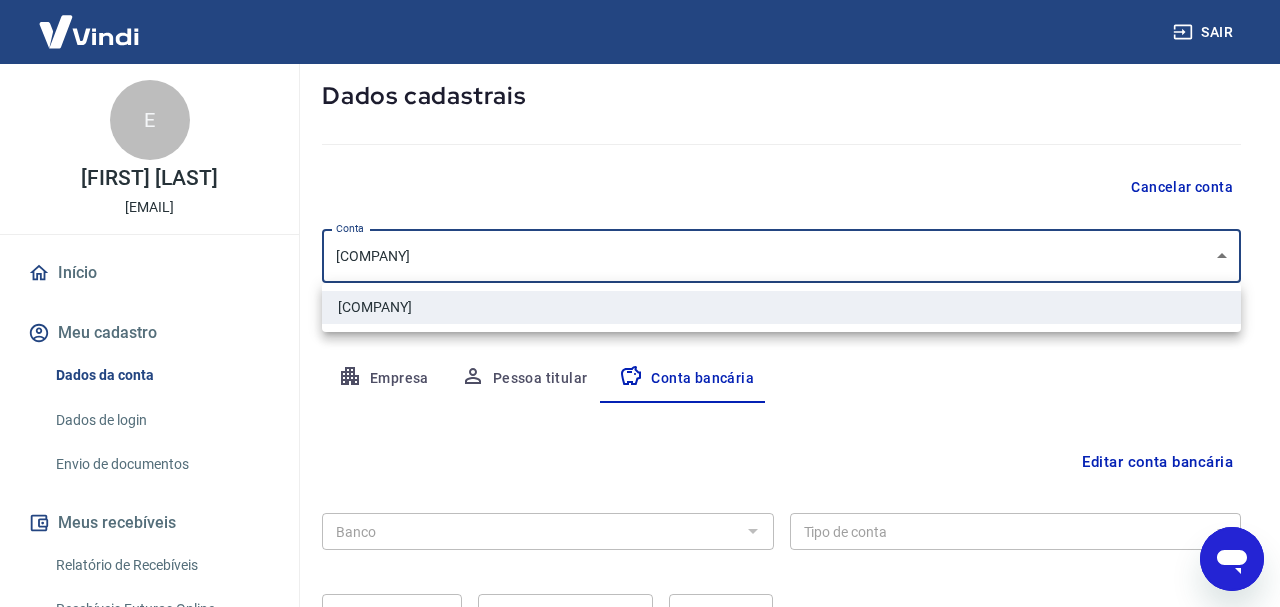 click on "[COMPANY]" at bounding box center (781, 307) 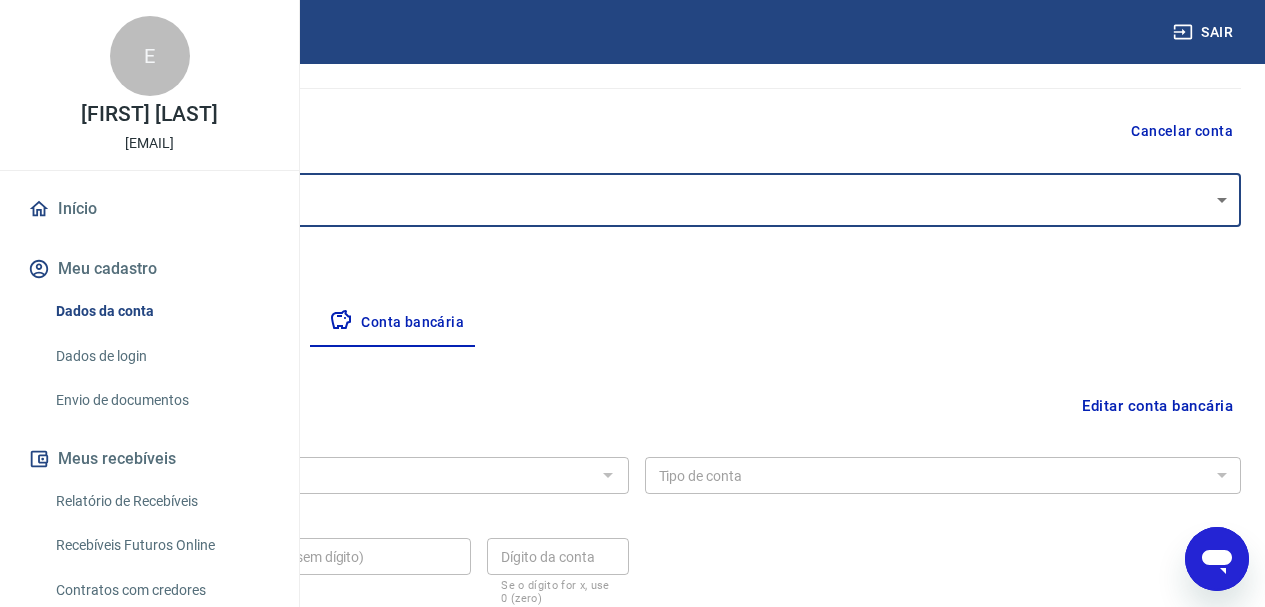 scroll, scrollTop: 204, scrollLeft: 0, axis: vertical 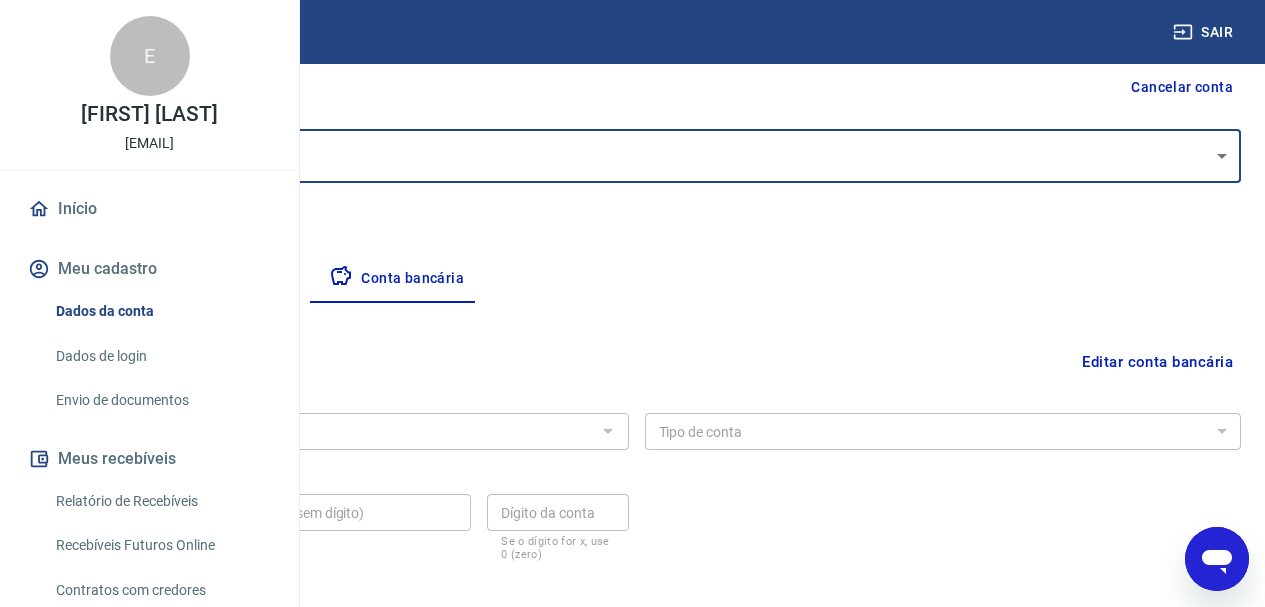 click on "Editar conta bancária Banco Banco Tipo de conta Conta Corrente Conta Poupança Tipo de conta Agência (sem dígito) Agência (sem dígito) Conta (sem dígito) Conta (sem dígito) Dígito da conta Dígito da conta Se o dígito for x, use 0 (zero) Atenção Ao cadastrar uma nova conta bancária, faremos um crédito de valor simbólico na conta bancária informada. Este crédito é apenas para verificação de segurança e será feito automaticamente após a alteração da conta. Salvar Cancelar" at bounding box center (636, 450) 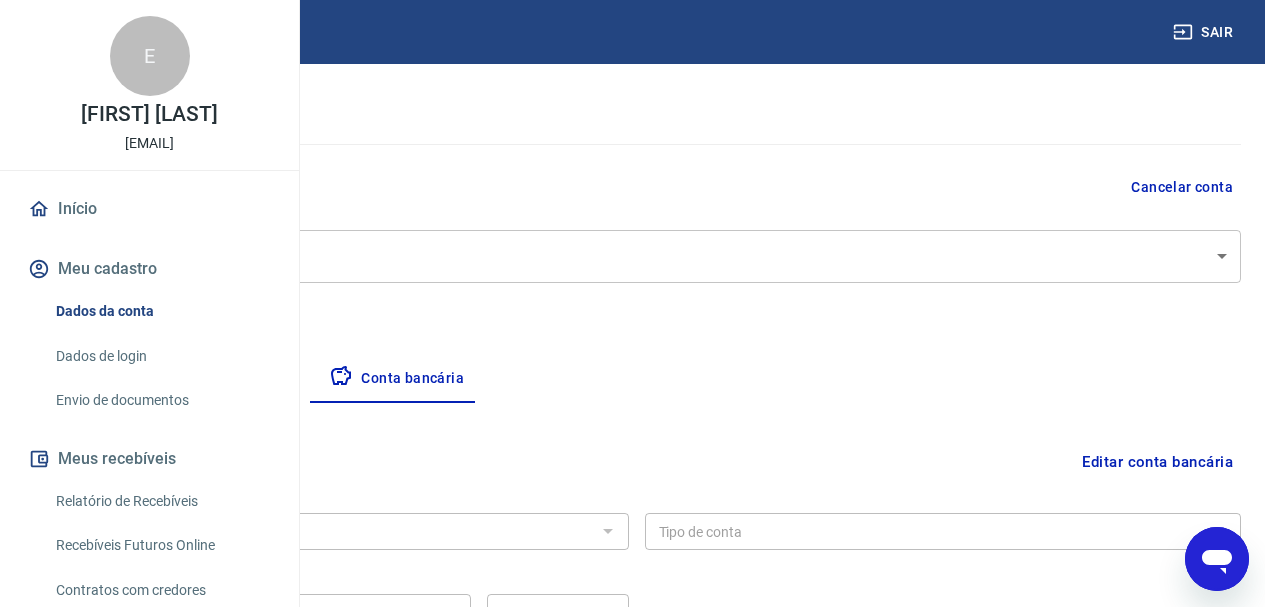 scroll, scrollTop: 204, scrollLeft: 0, axis: vertical 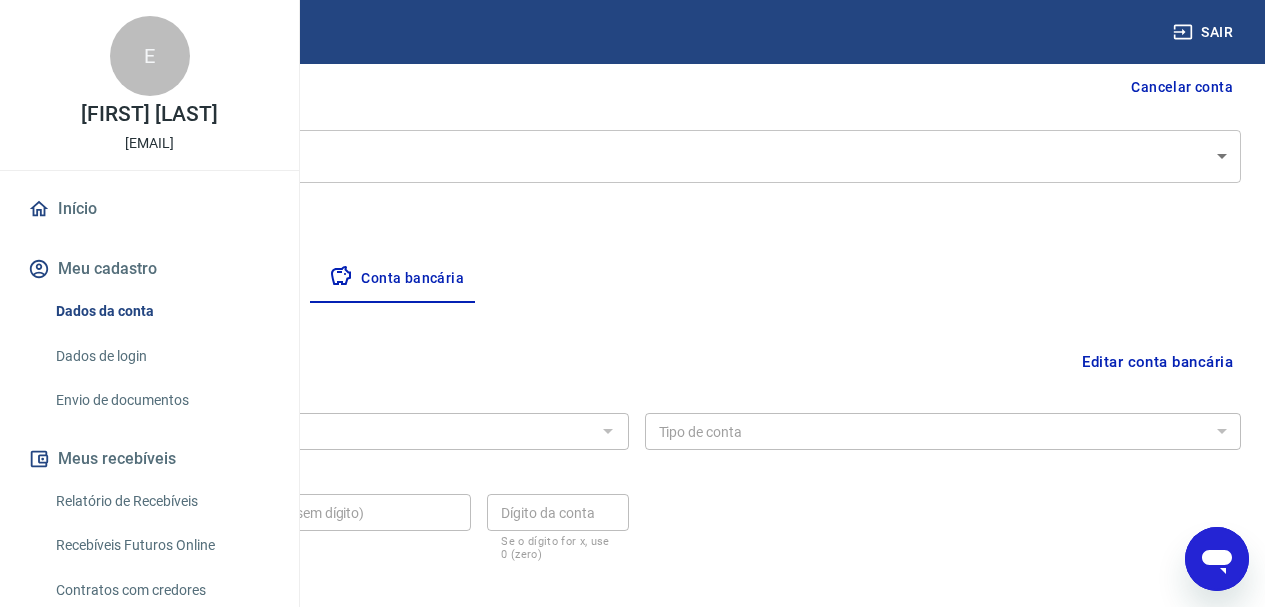 click on "Editar conta bancária" at bounding box center [1157, 362] 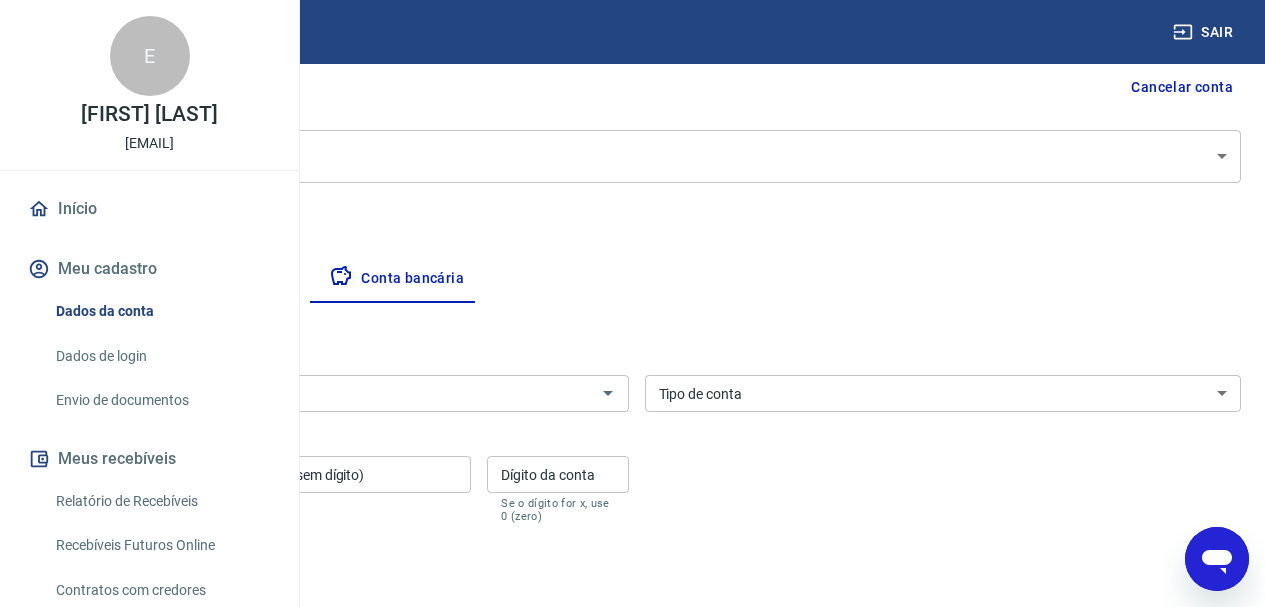 click on "Banco" at bounding box center [314, 393] 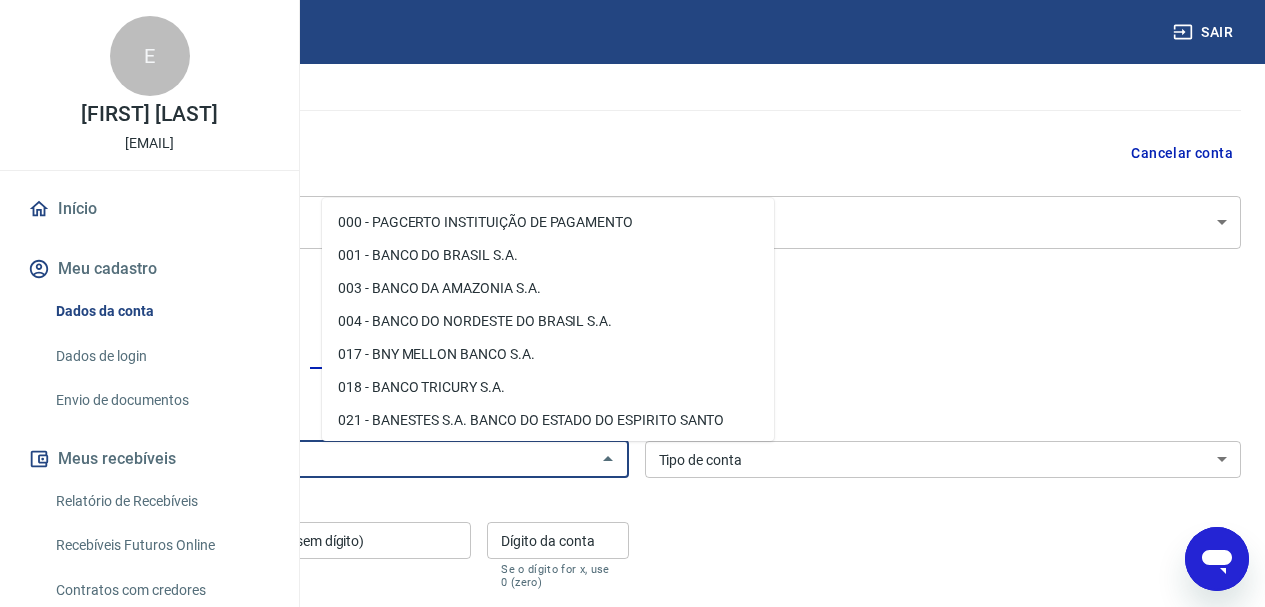 scroll, scrollTop: 104, scrollLeft: 0, axis: vertical 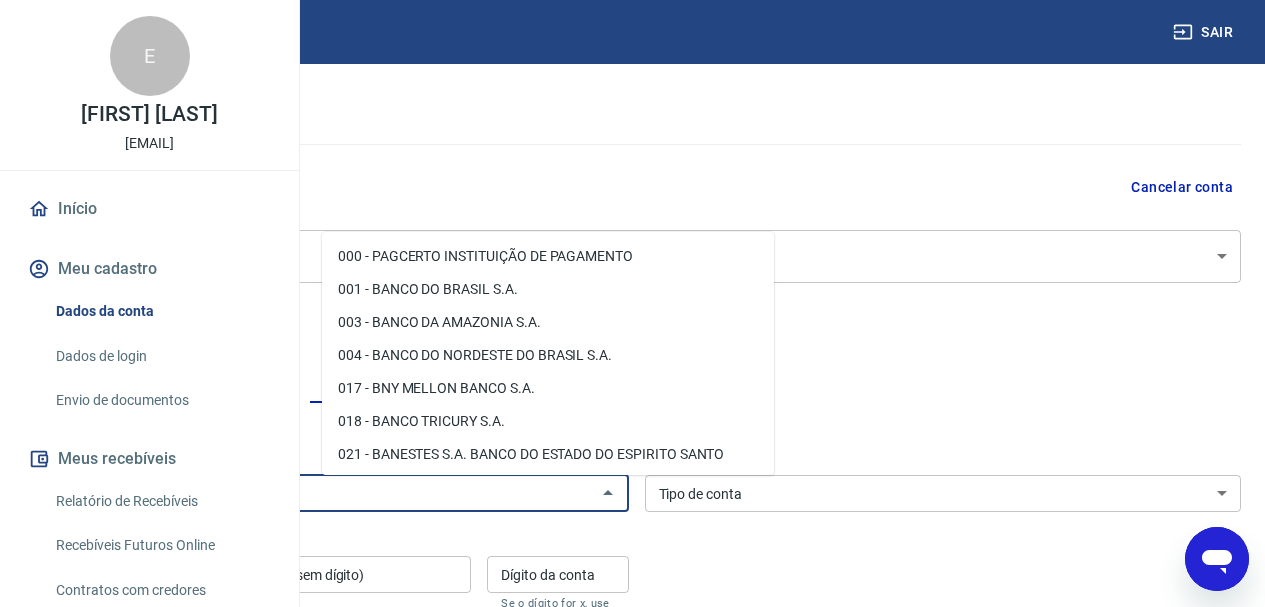 click on "001 - BANCO DO BRASIL S.A." at bounding box center [548, 289] 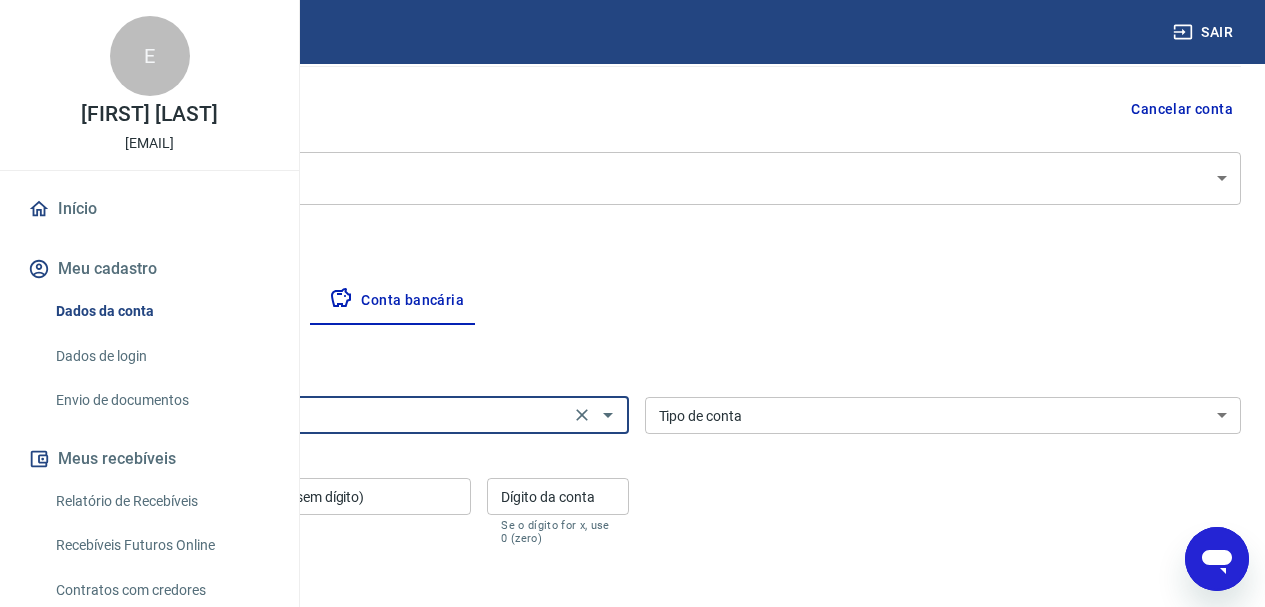 scroll, scrollTop: 204, scrollLeft: 0, axis: vertical 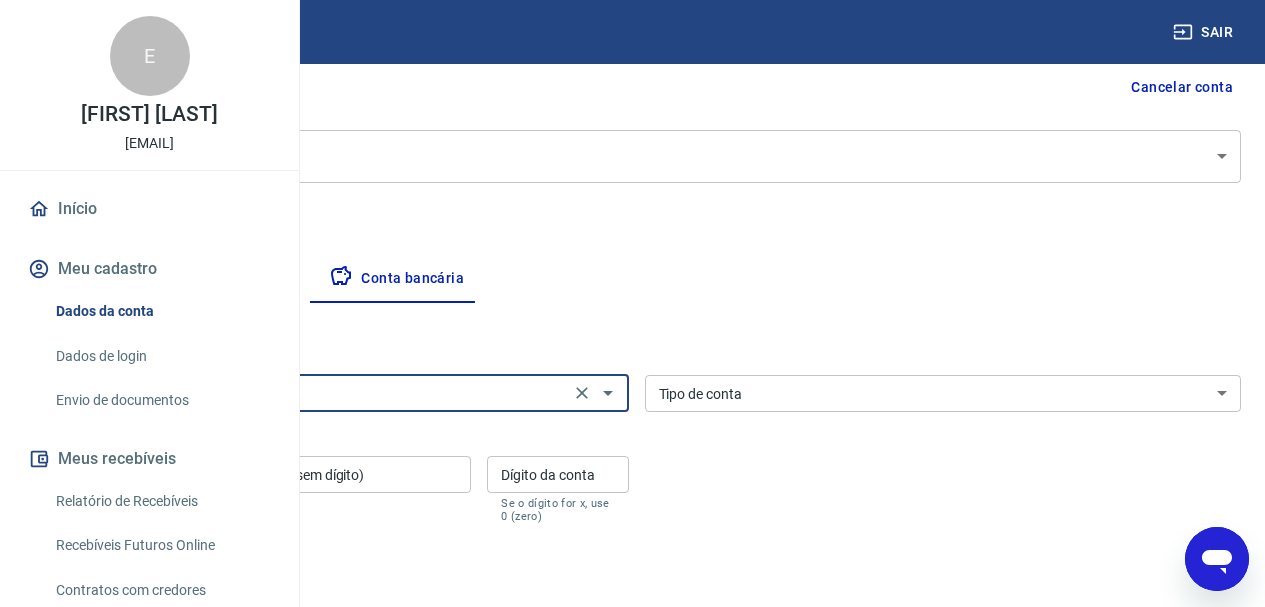 click on "Tipo de conta Conta Corrente Conta Poupança Tipo de conta" at bounding box center (943, 393) 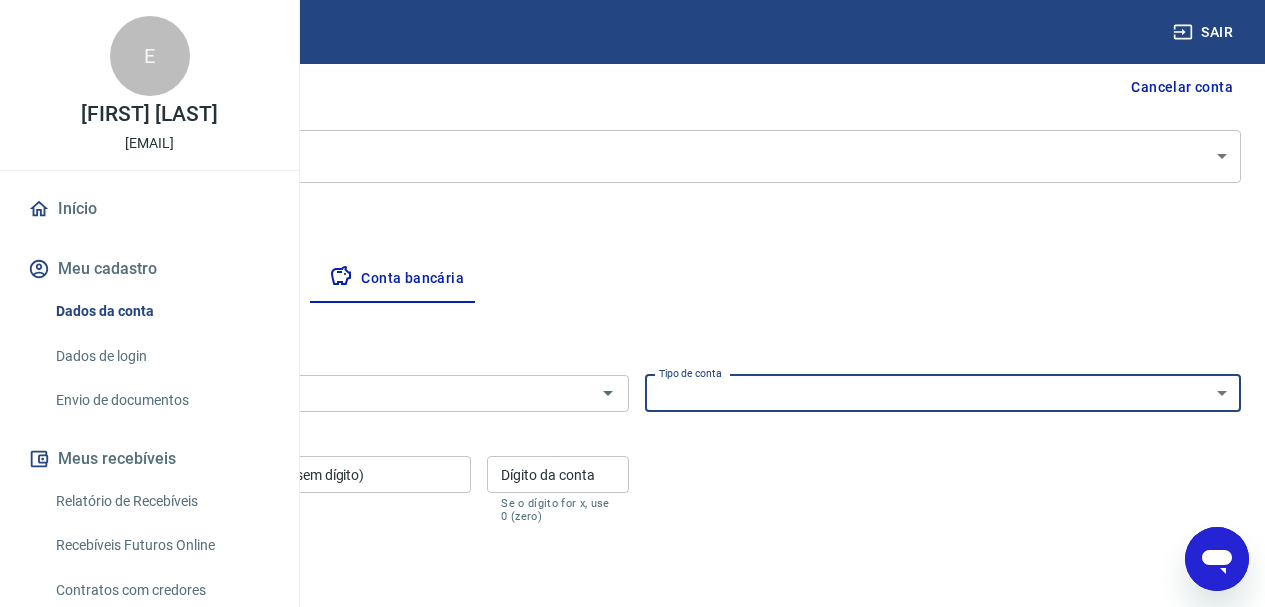 select on "1" 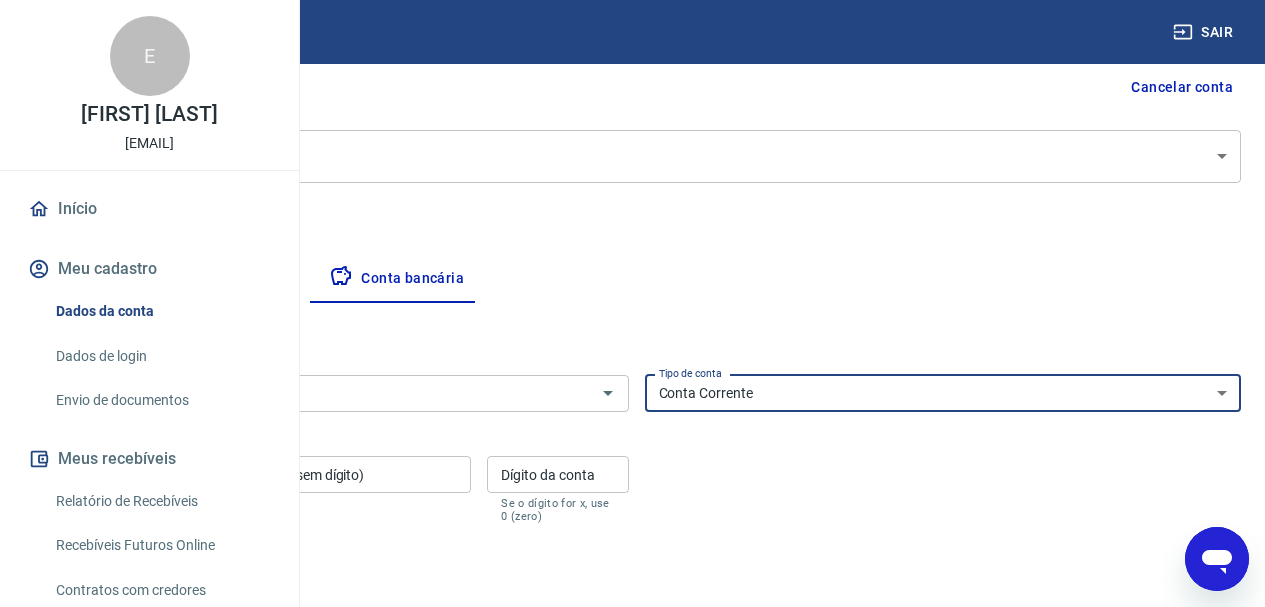 click on "Conta Corrente Conta Poupança" at bounding box center (943, 393) 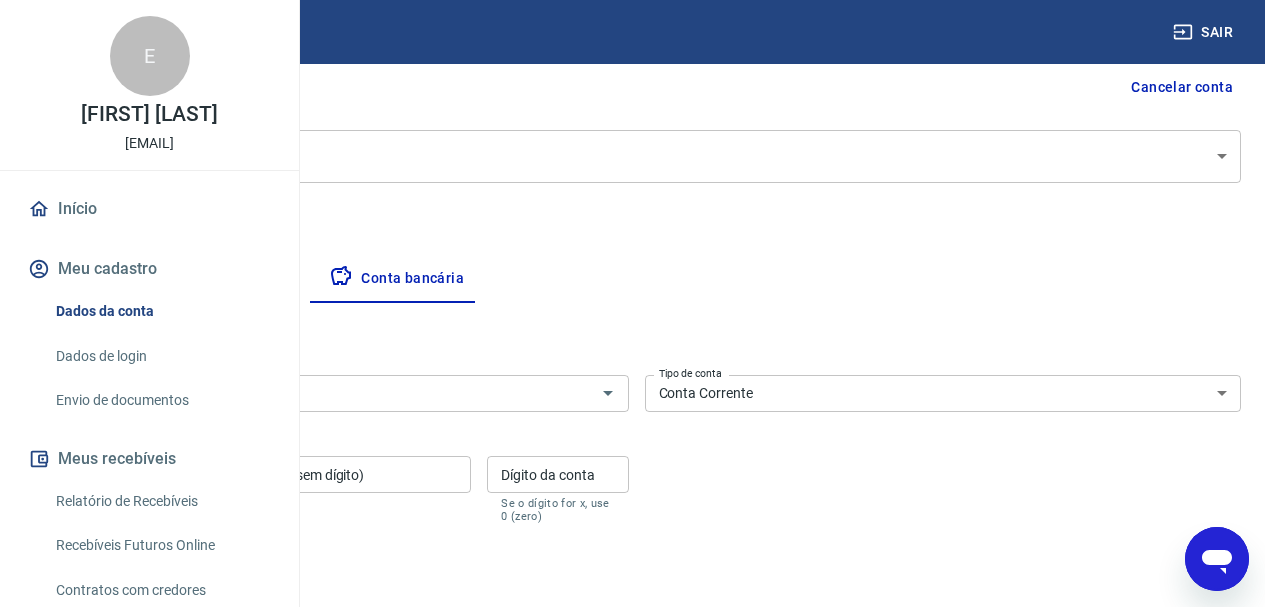 click on "Agência (sem dígito)" at bounding box center (126, 474) 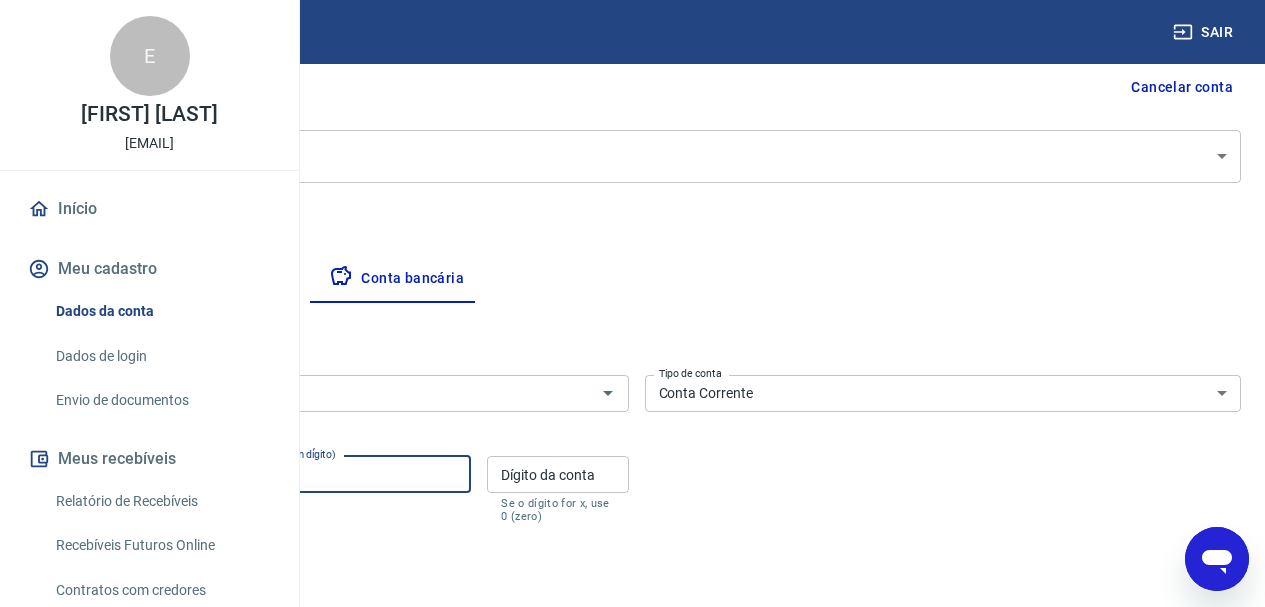 click on "Conta (sem dígito)" at bounding box center (353, 474) 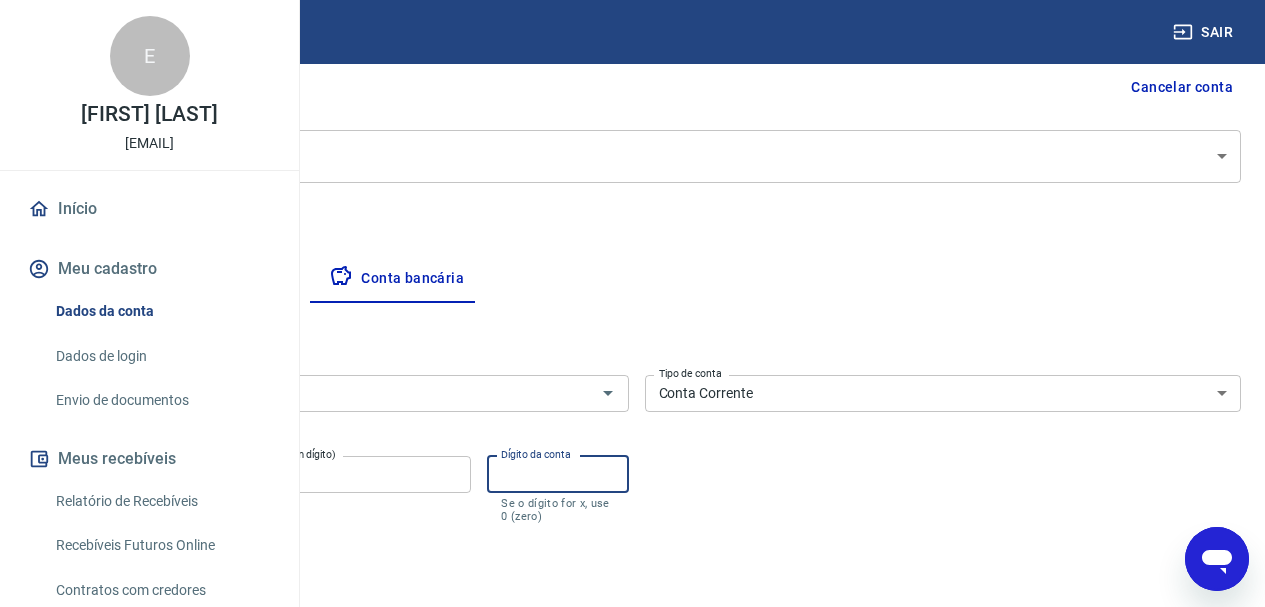 click on "Dígito da conta" at bounding box center (557, 474) 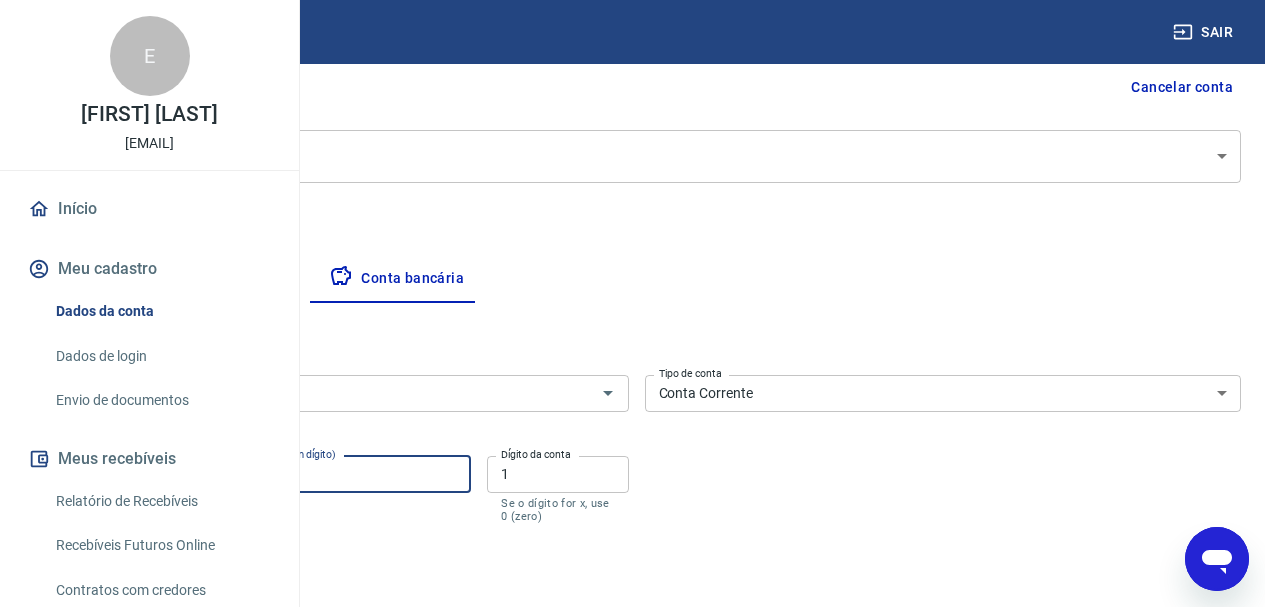 click on "30511" at bounding box center (353, 474) 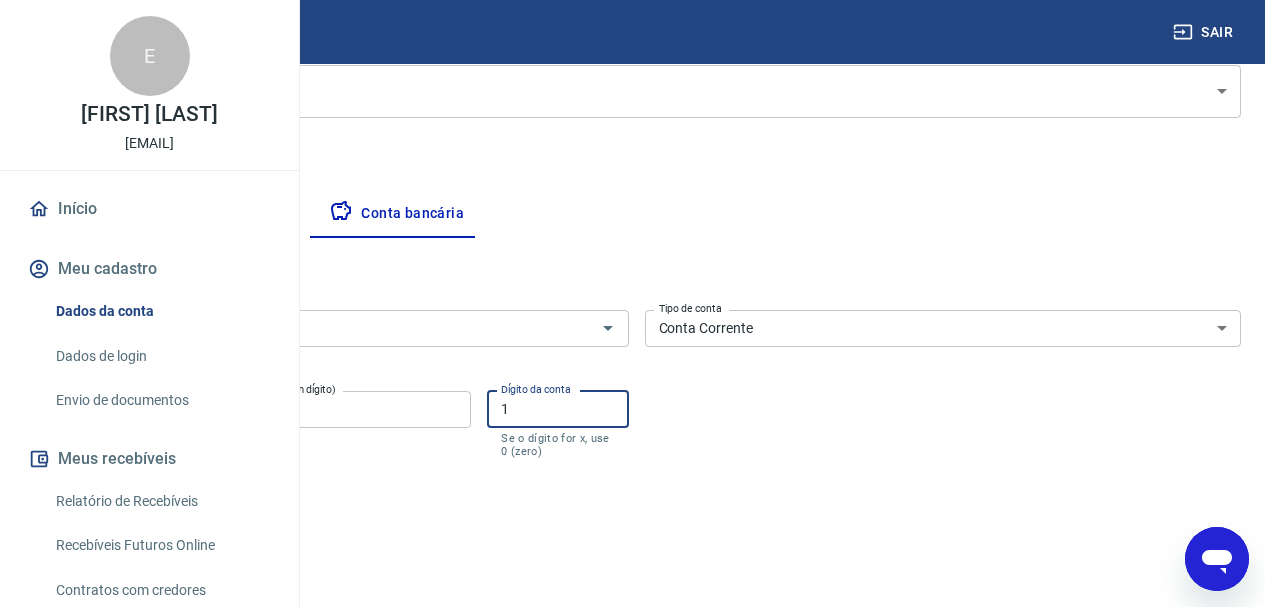 scroll, scrollTop: 352, scrollLeft: 0, axis: vertical 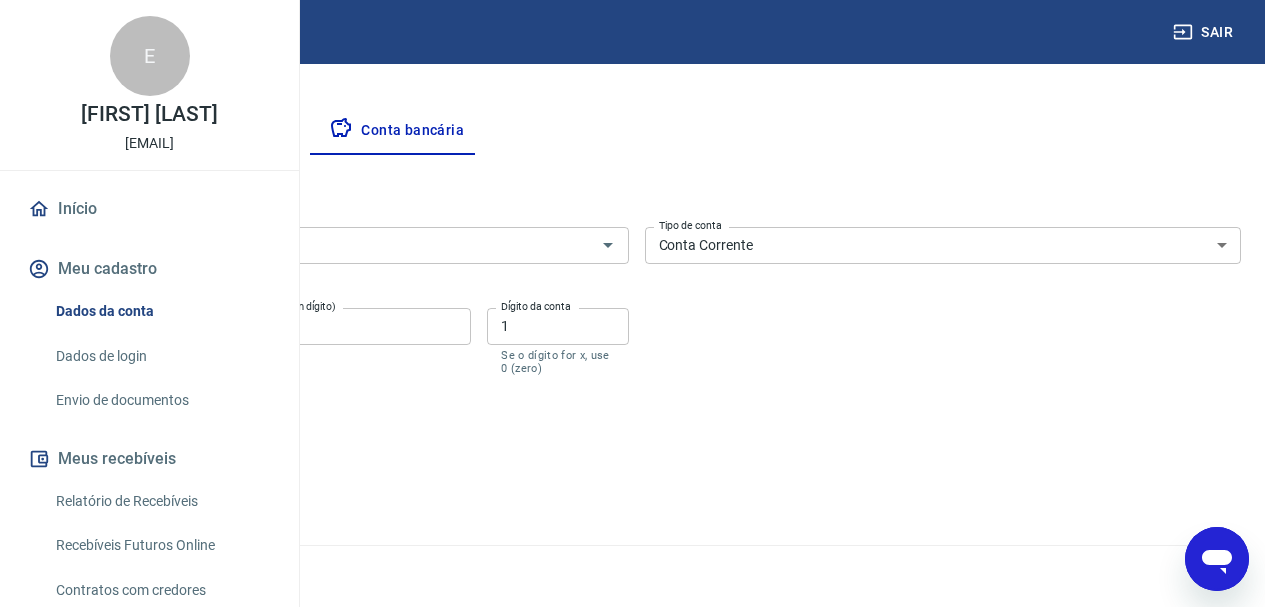 click on "Salvar" at bounding box center [70, 454] 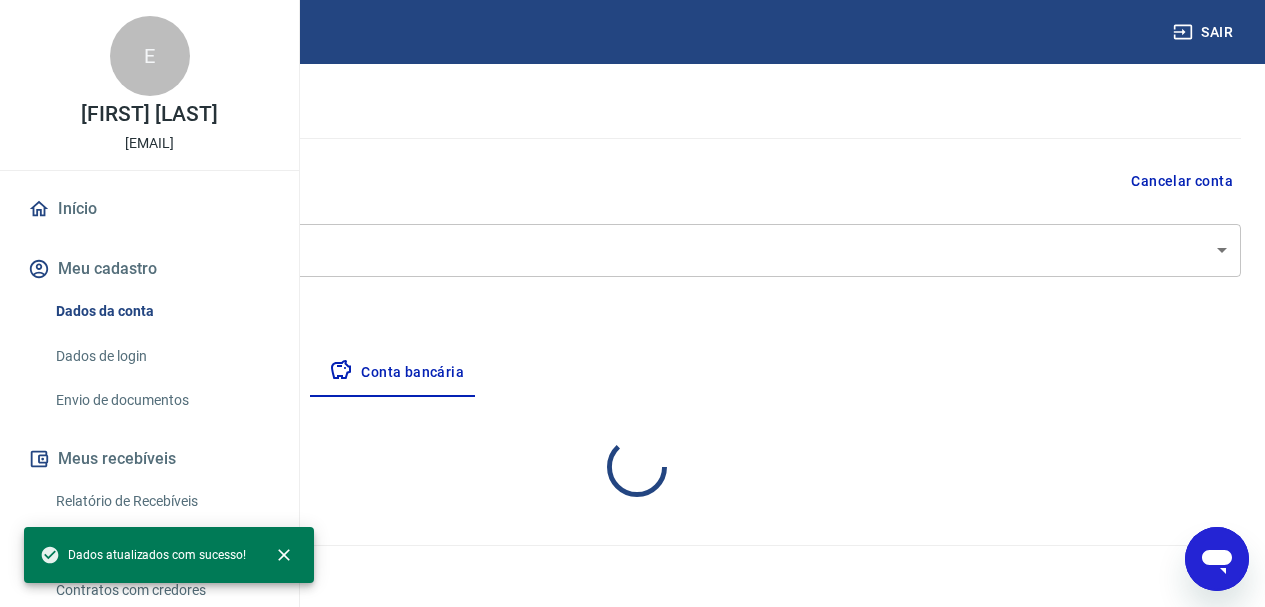 select on "1" 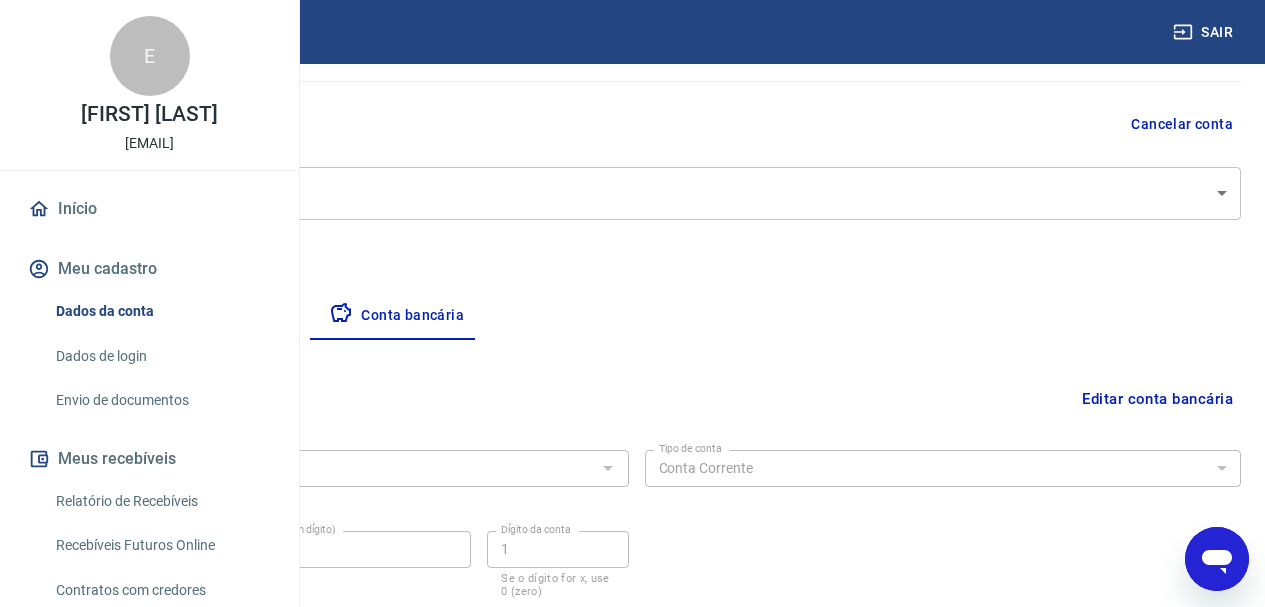 scroll, scrollTop: 104, scrollLeft: 0, axis: vertical 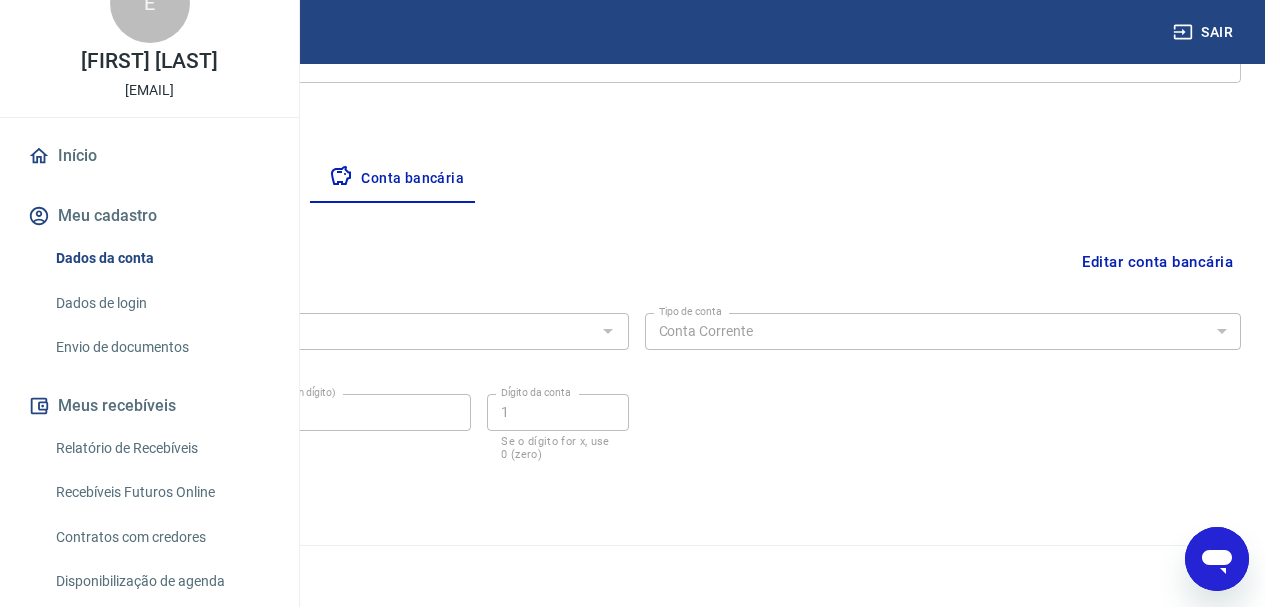 click on "Início" at bounding box center (149, 156) 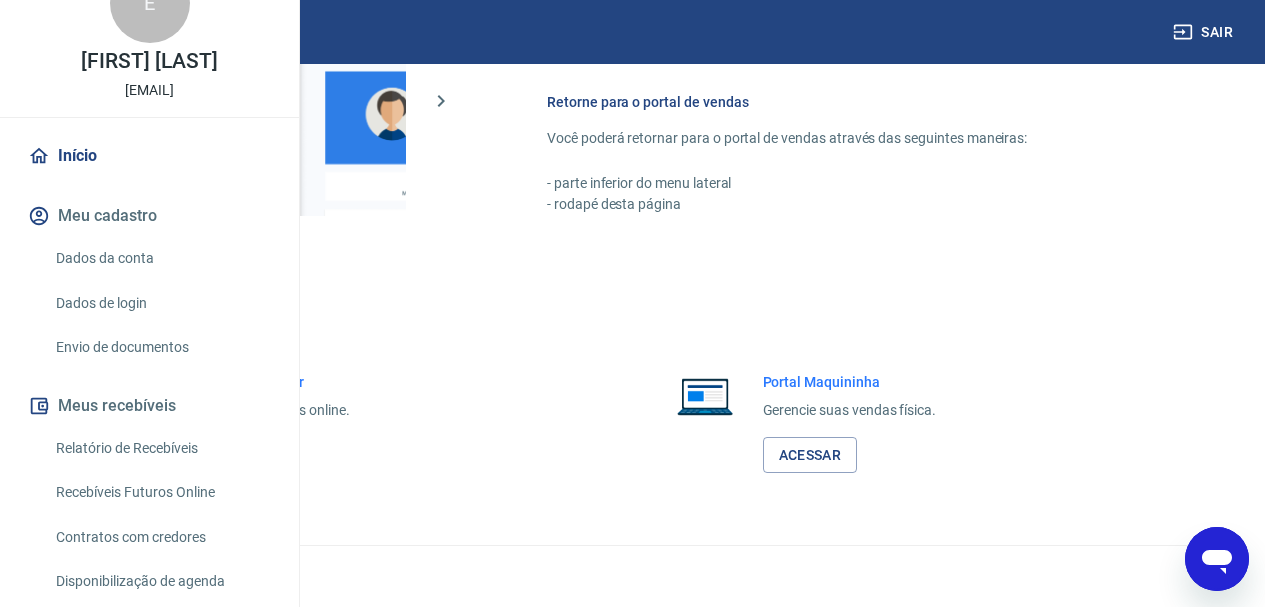 scroll, scrollTop: 1389, scrollLeft: 0, axis: vertical 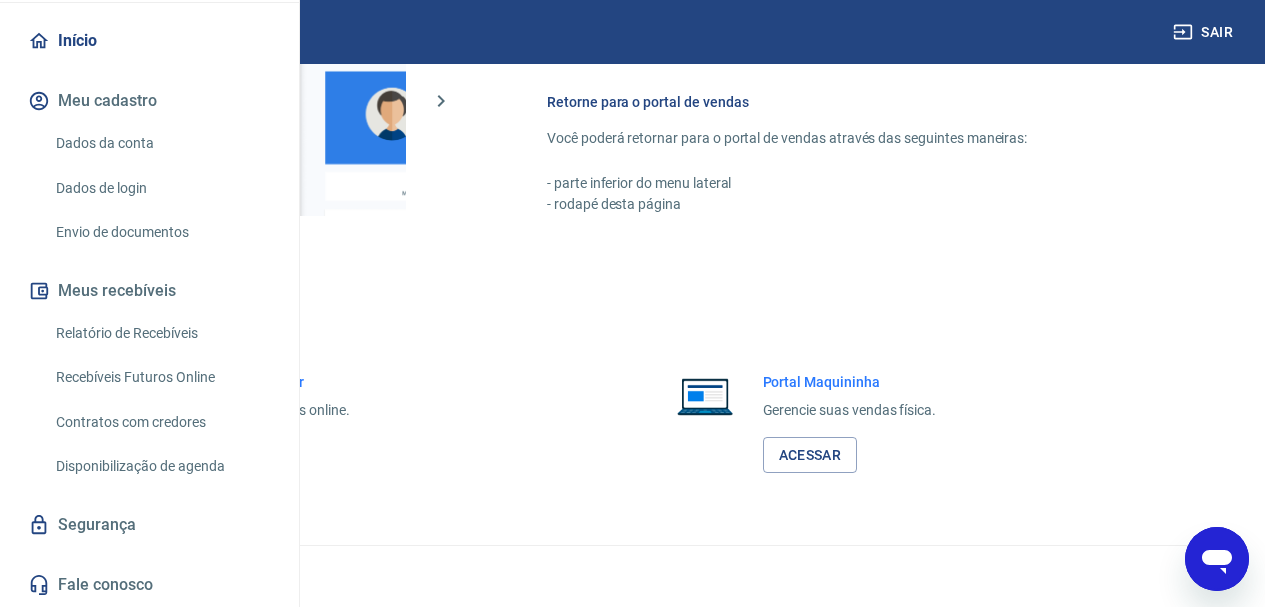 click at bounding box center (89, 31) 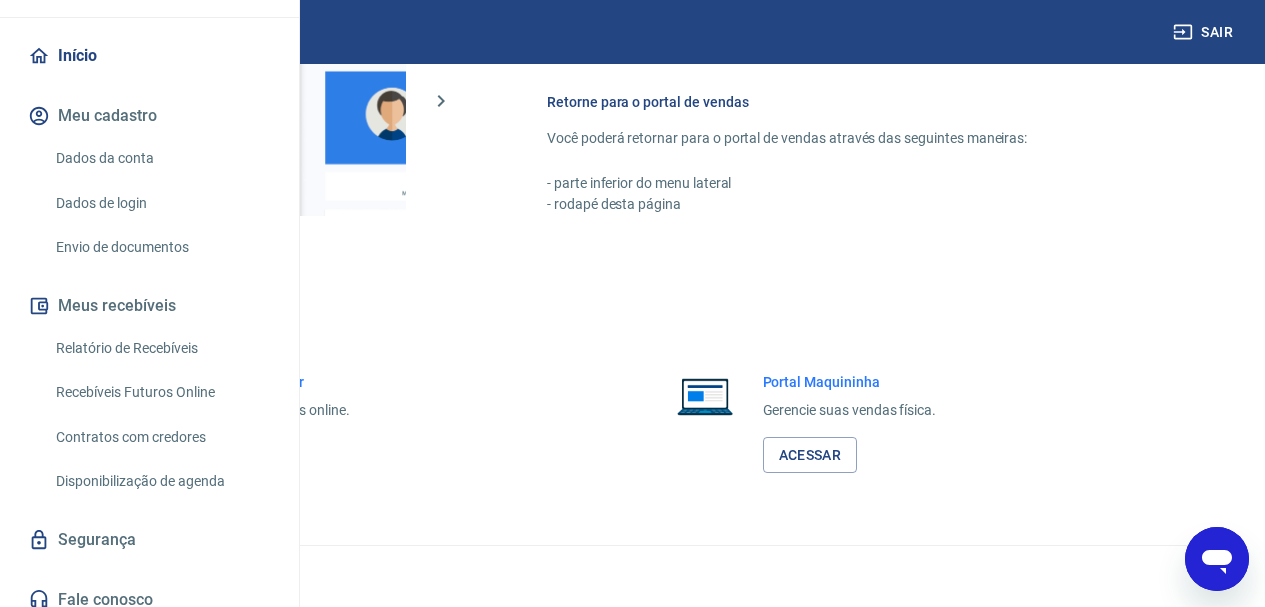 scroll, scrollTop: 0, scrollLeft: 0, axis: both 